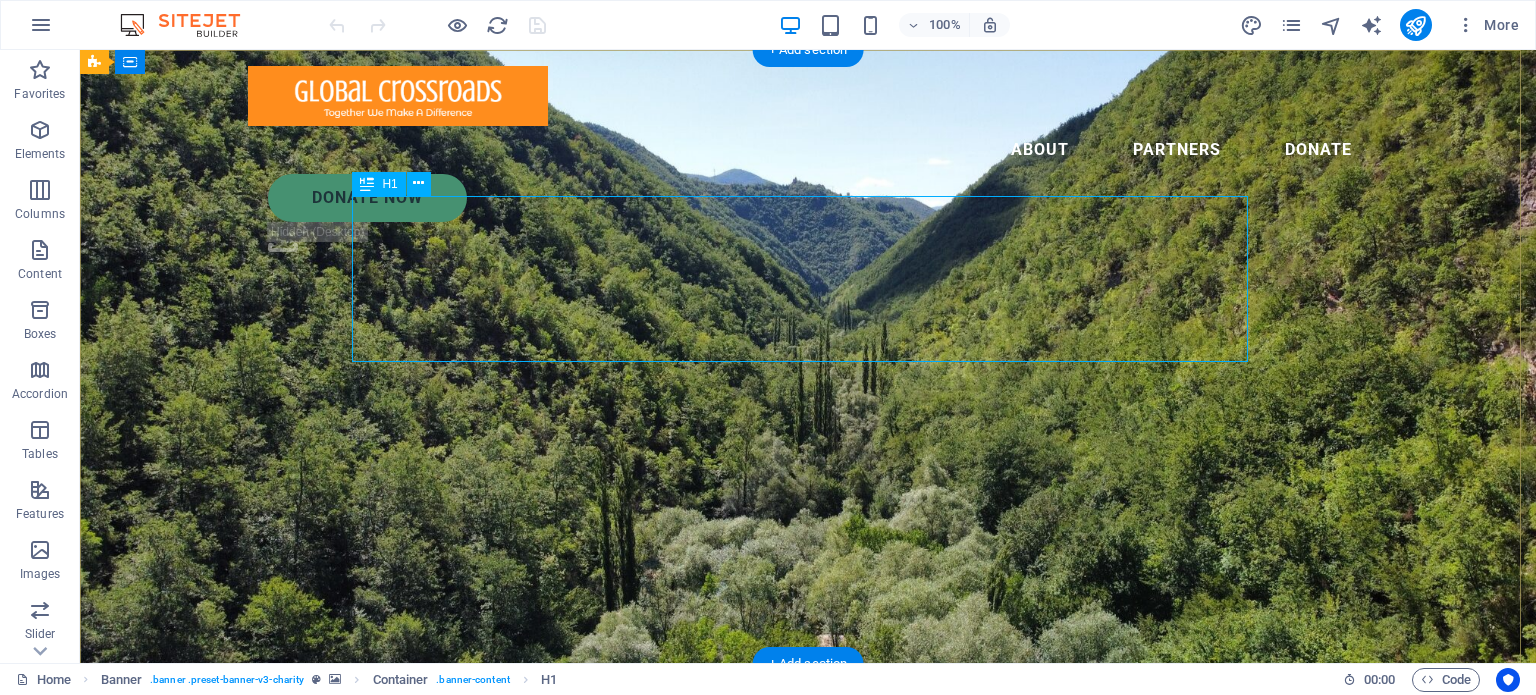 scroll, scrollTop: 0, scrollLeft: 0, axis: both 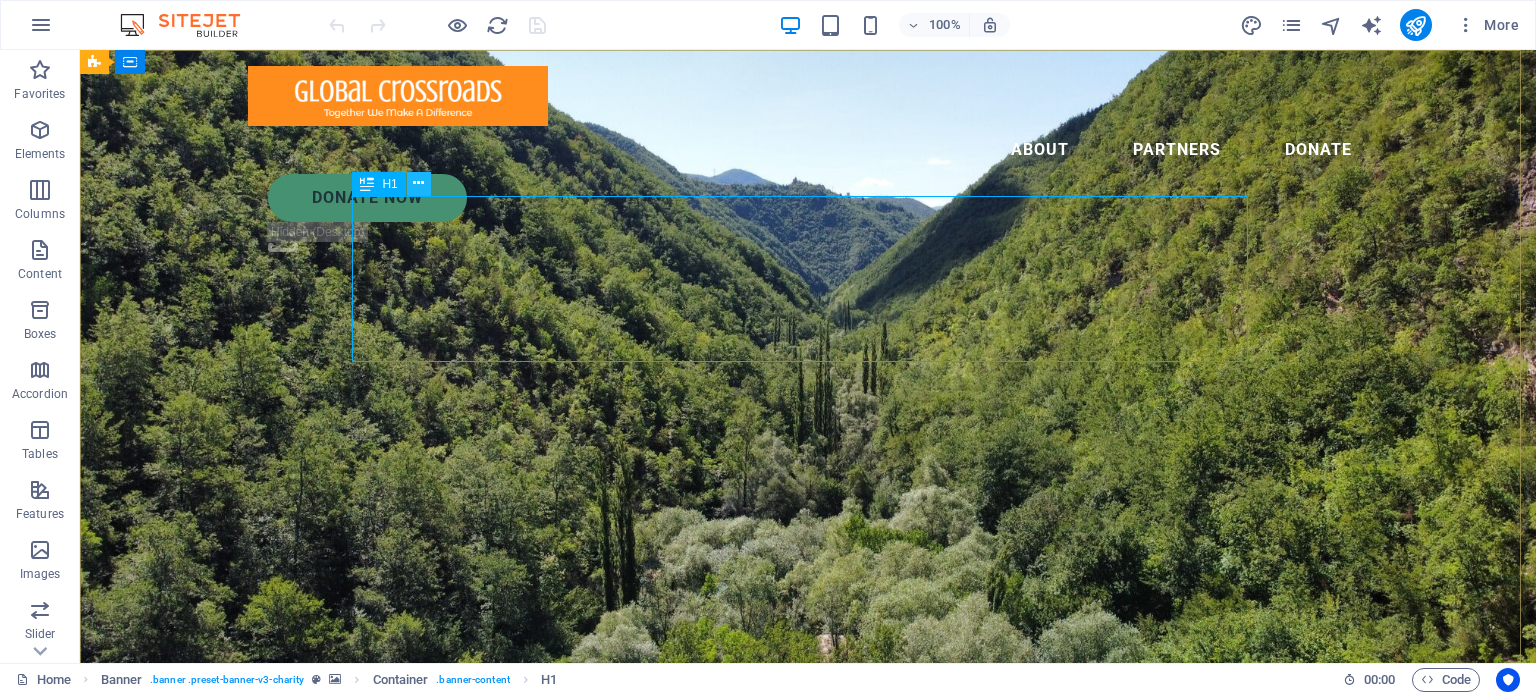 click at bounding box center [418, 183] 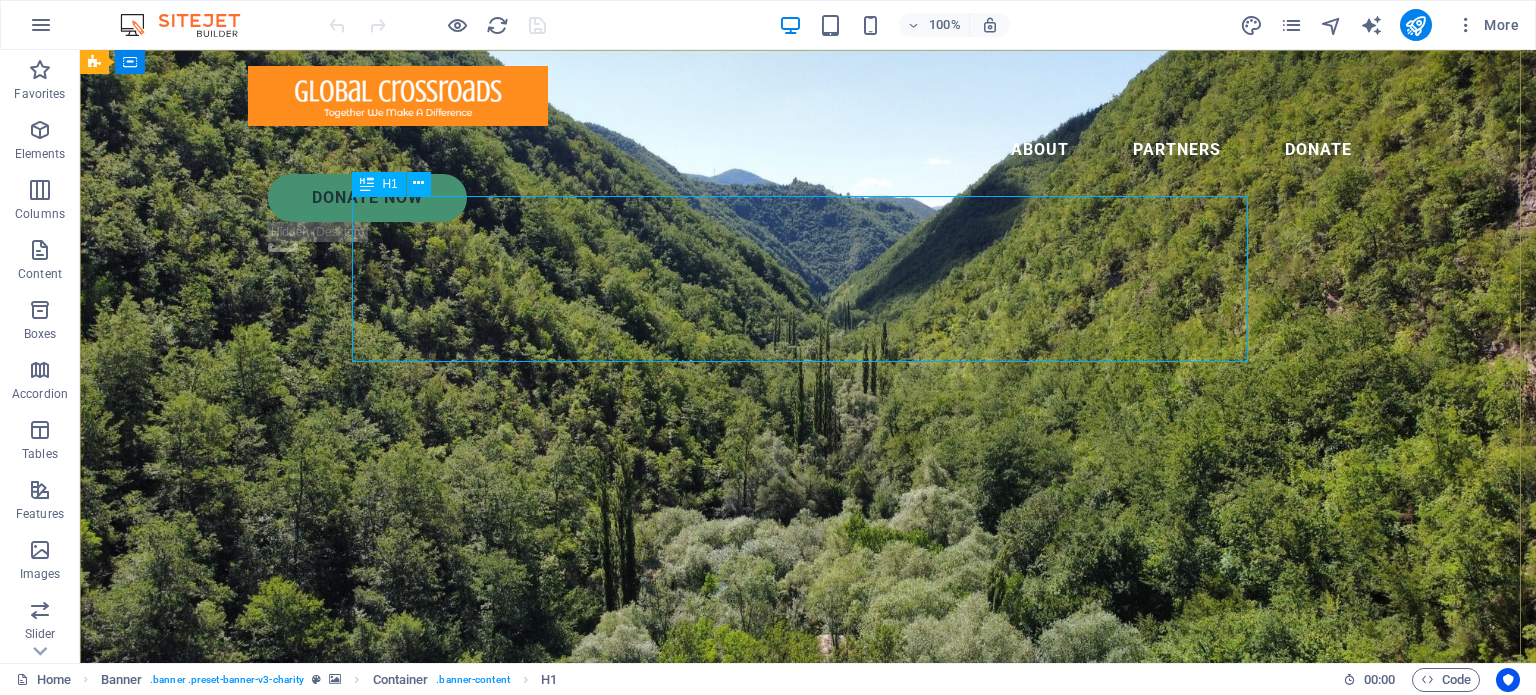 click on "H1" at bounding box center [389, 184] 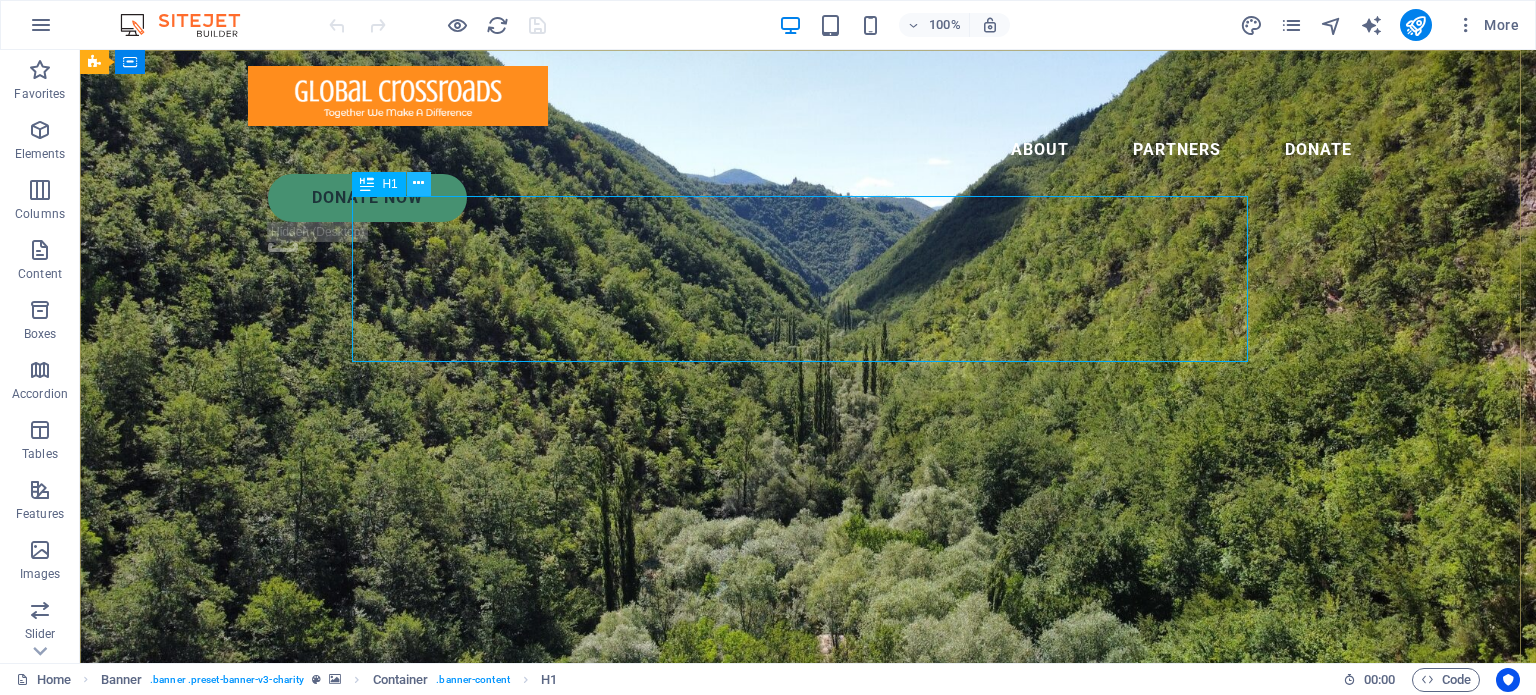 click at bounding box center (418, 183) 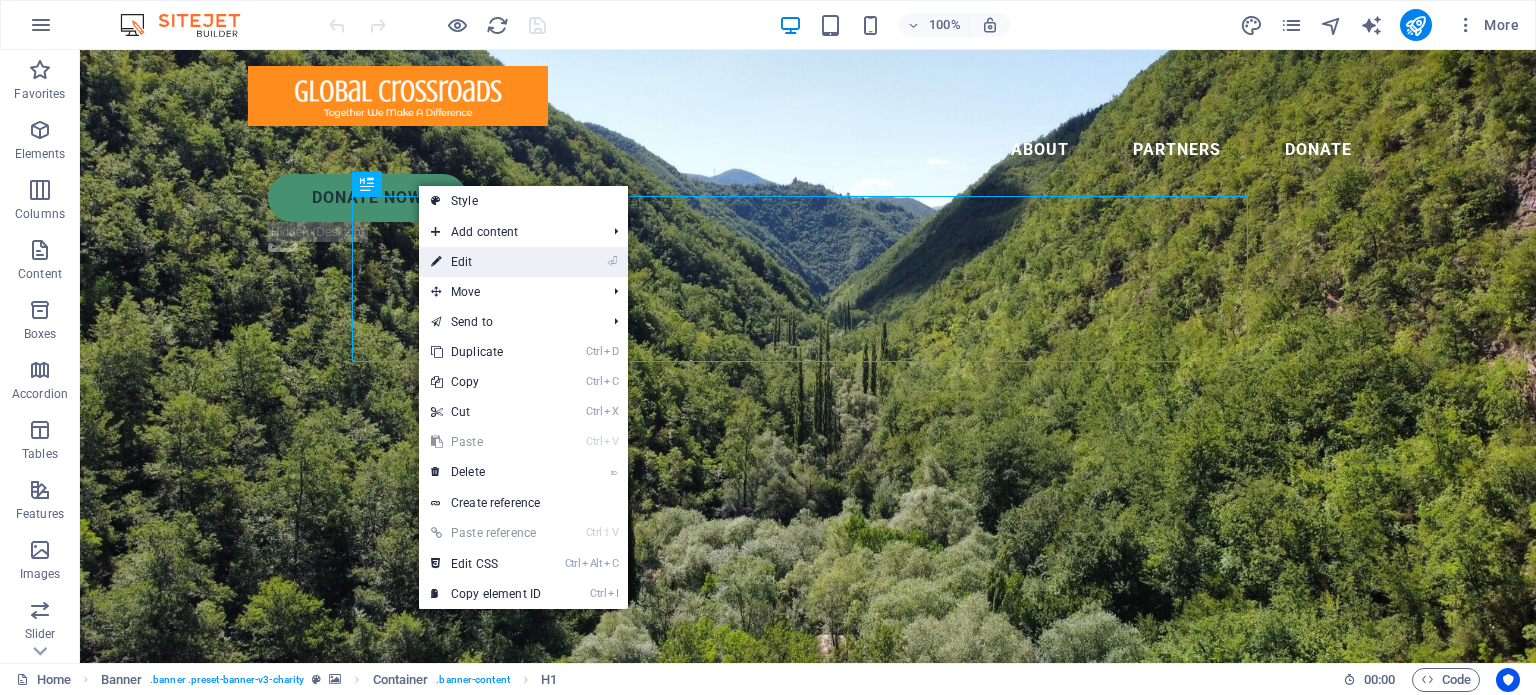 click on "⏎  Edit" at bounding box center [486, 262] 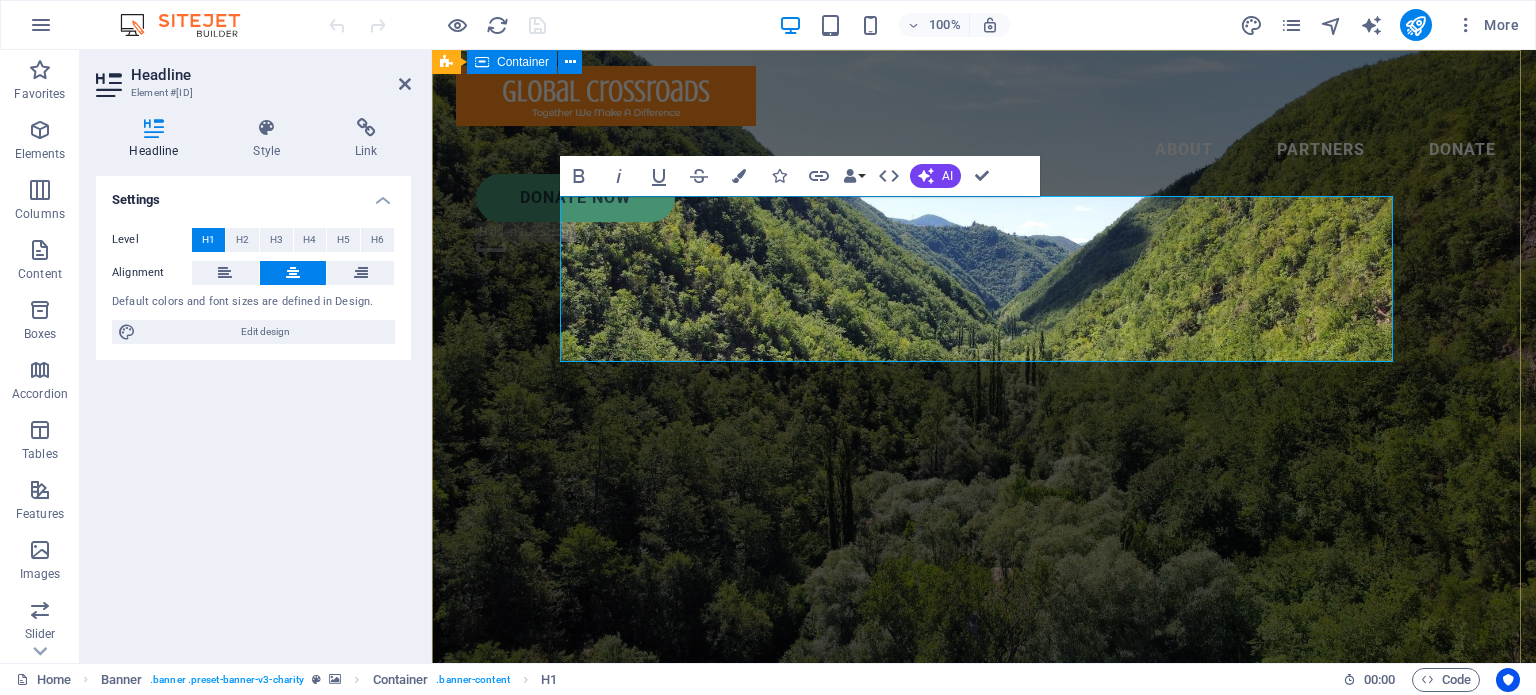 type 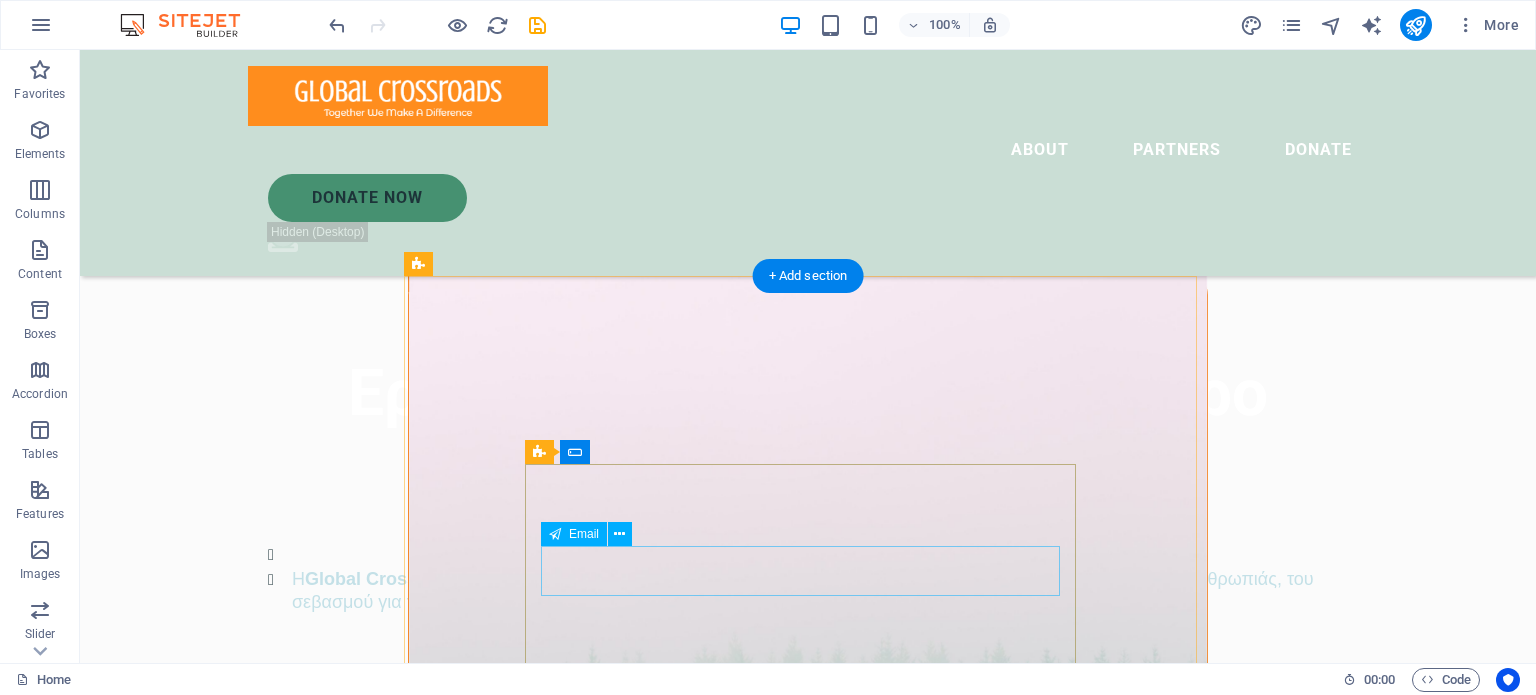 scroll, scrollTop: 488, scrollLeft: 0, axis: vertical 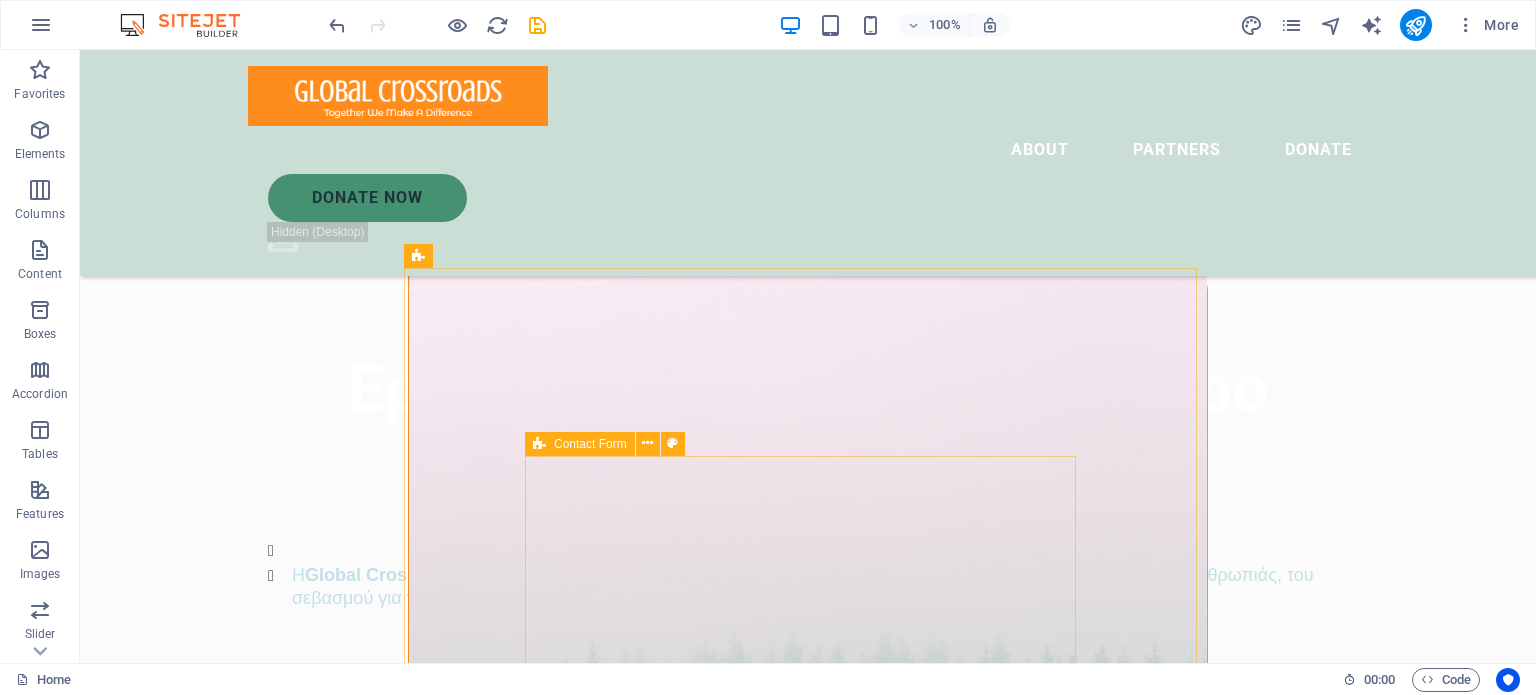 click on "Contact Form" at bounding box center [590, 444] 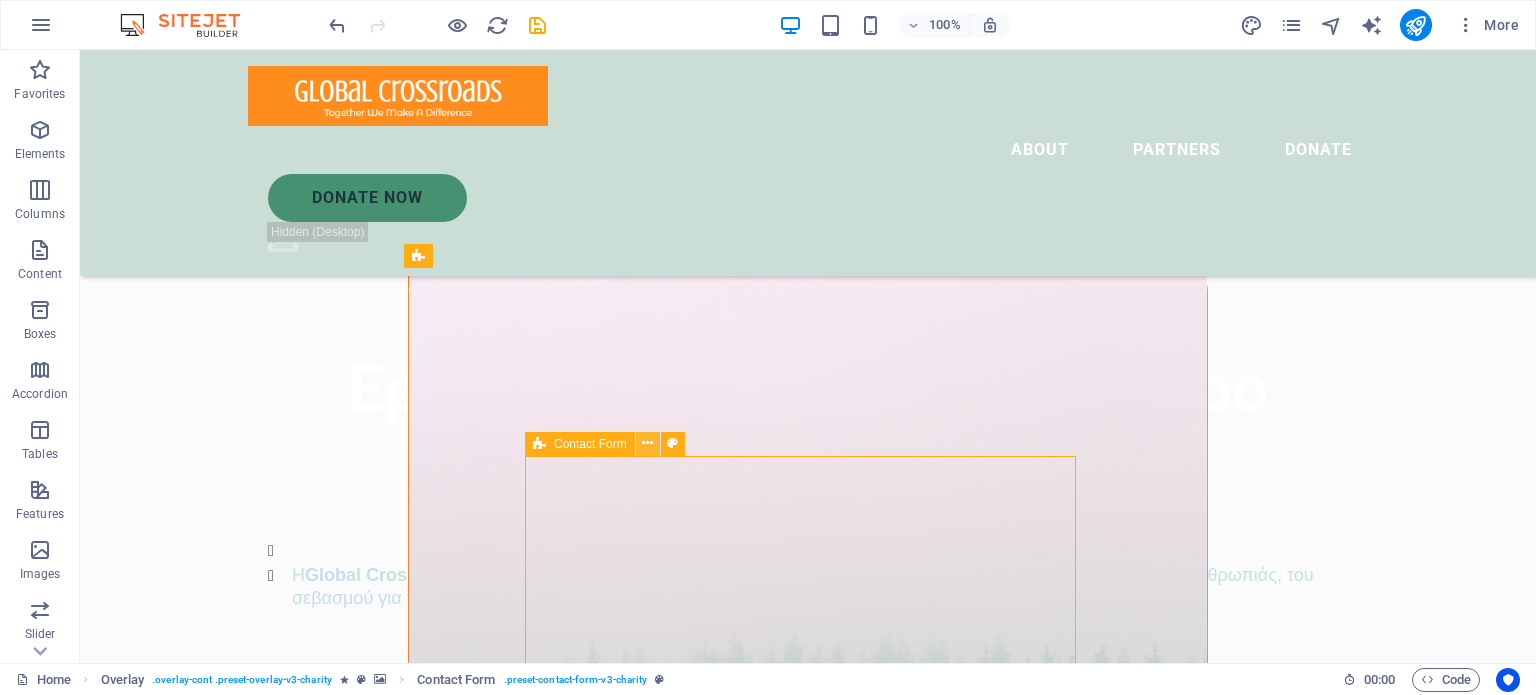 click at bounding box center [647, 443] 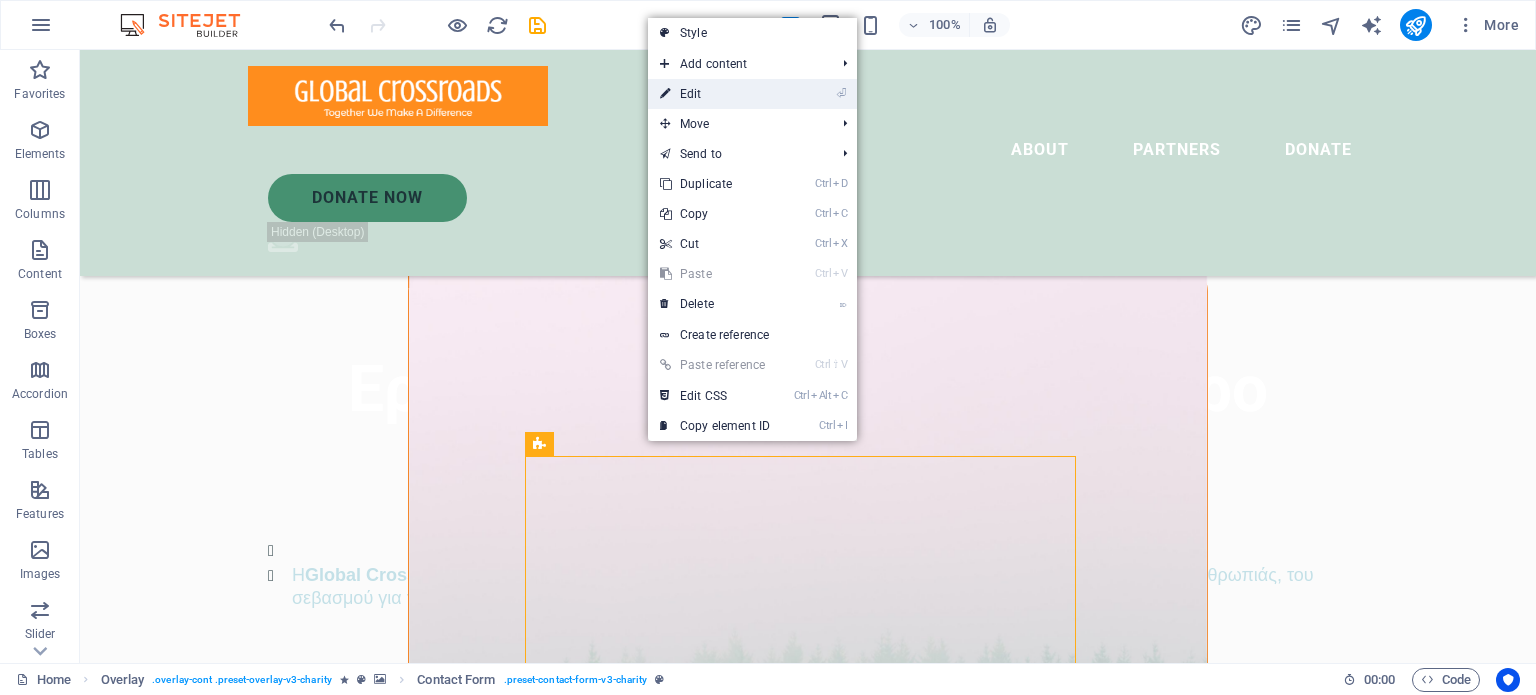click on "⏎  Edit" at bounding box center (715, 94) 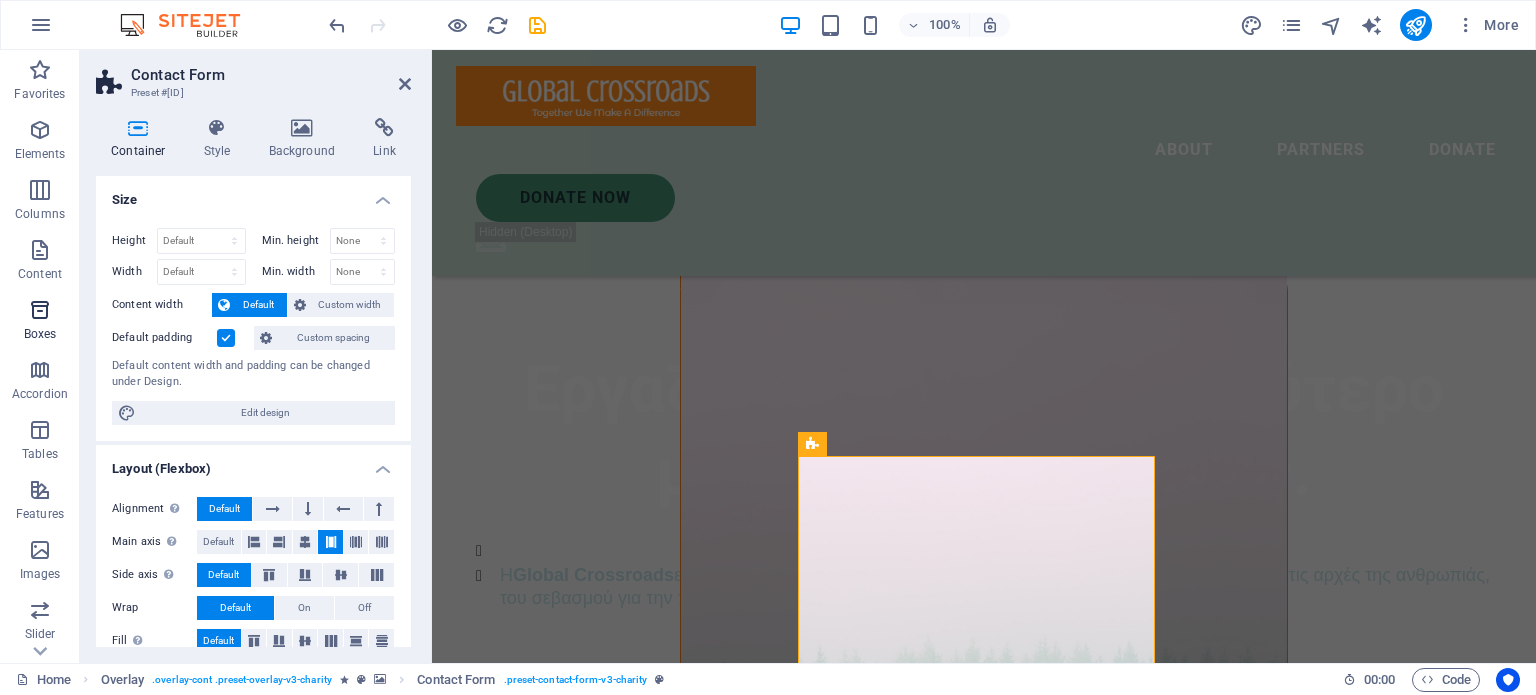 scroll, scrollTop: 64, scrollLeft: 0, axis: vertical 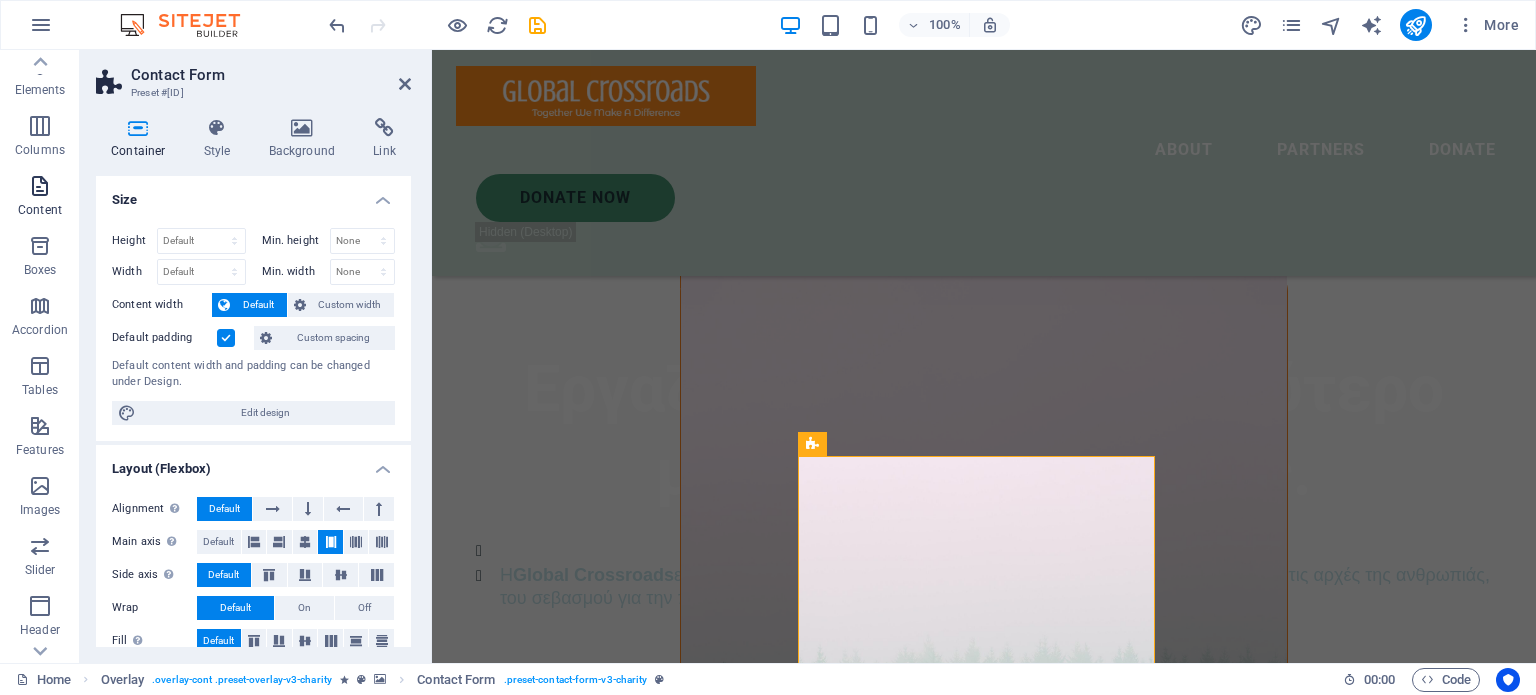 click on "Content" at bounding box center (40, 210) 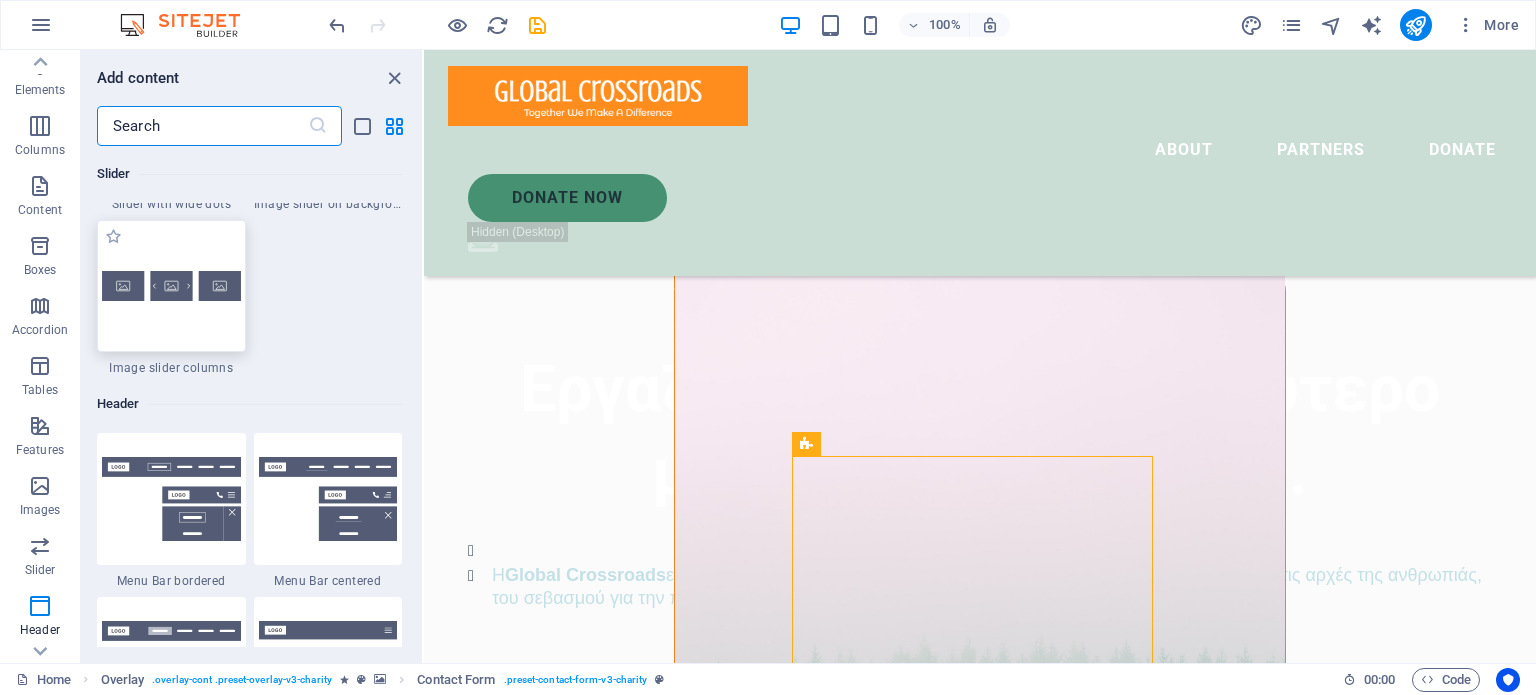 scroll, scrollTop: 11810, scrollLeft: 0, axis: vertical 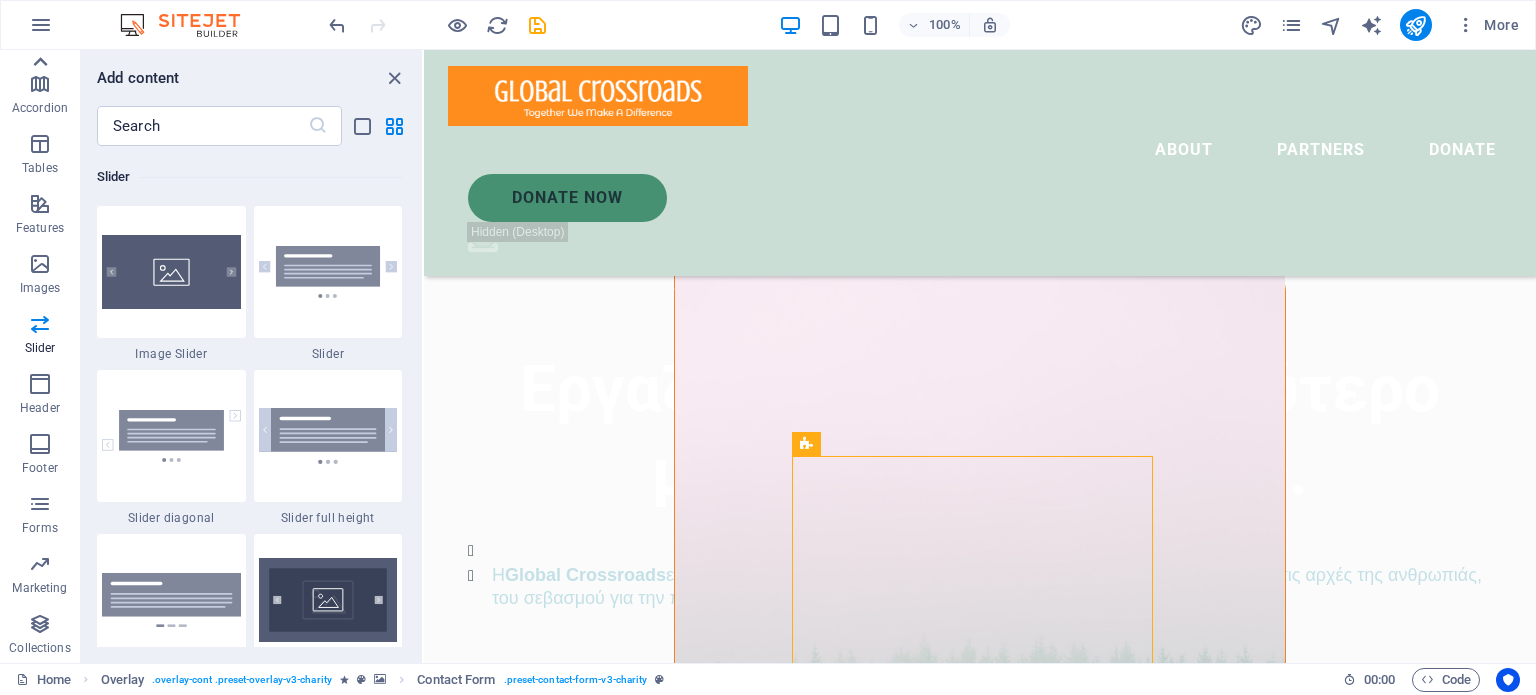 click 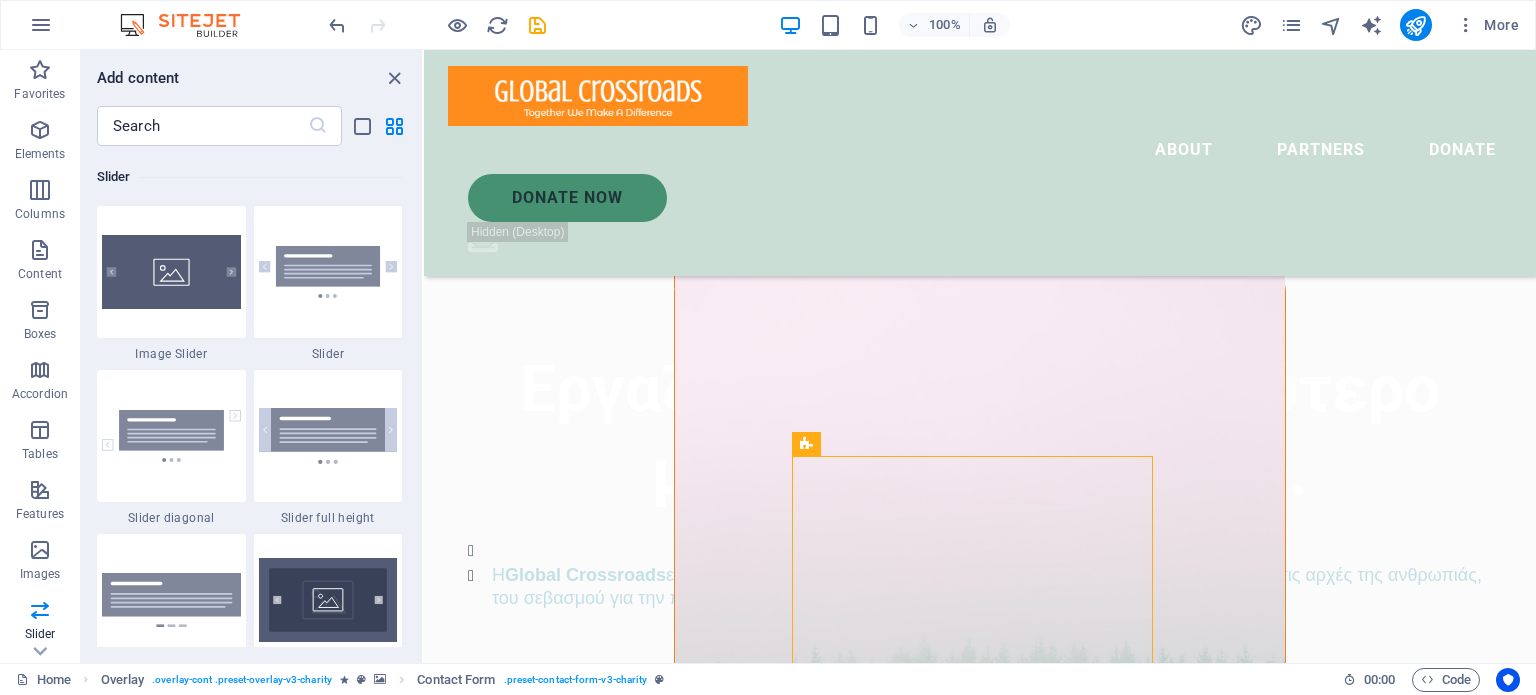 click on "Favorites" at bounding box center (40, 80) 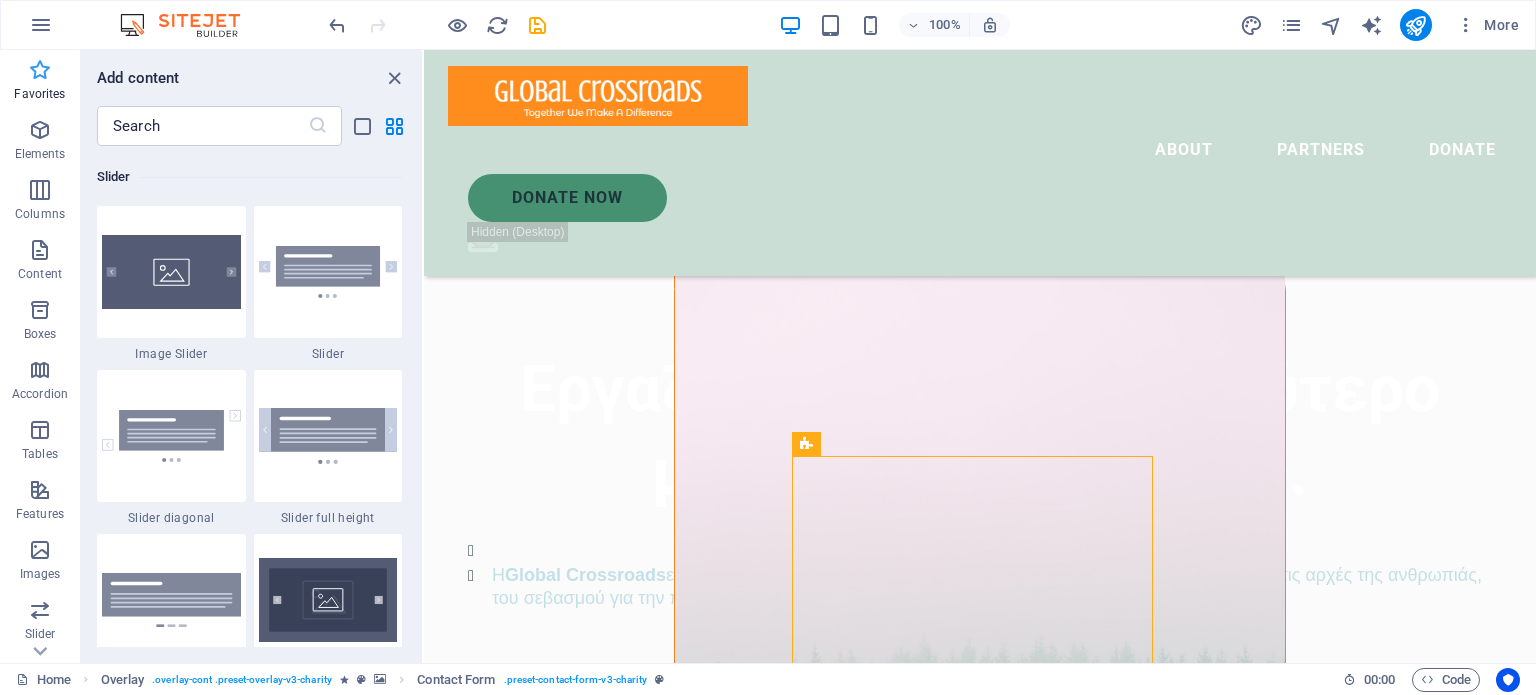 click on "Favorites" at bounding box center (40, 80) 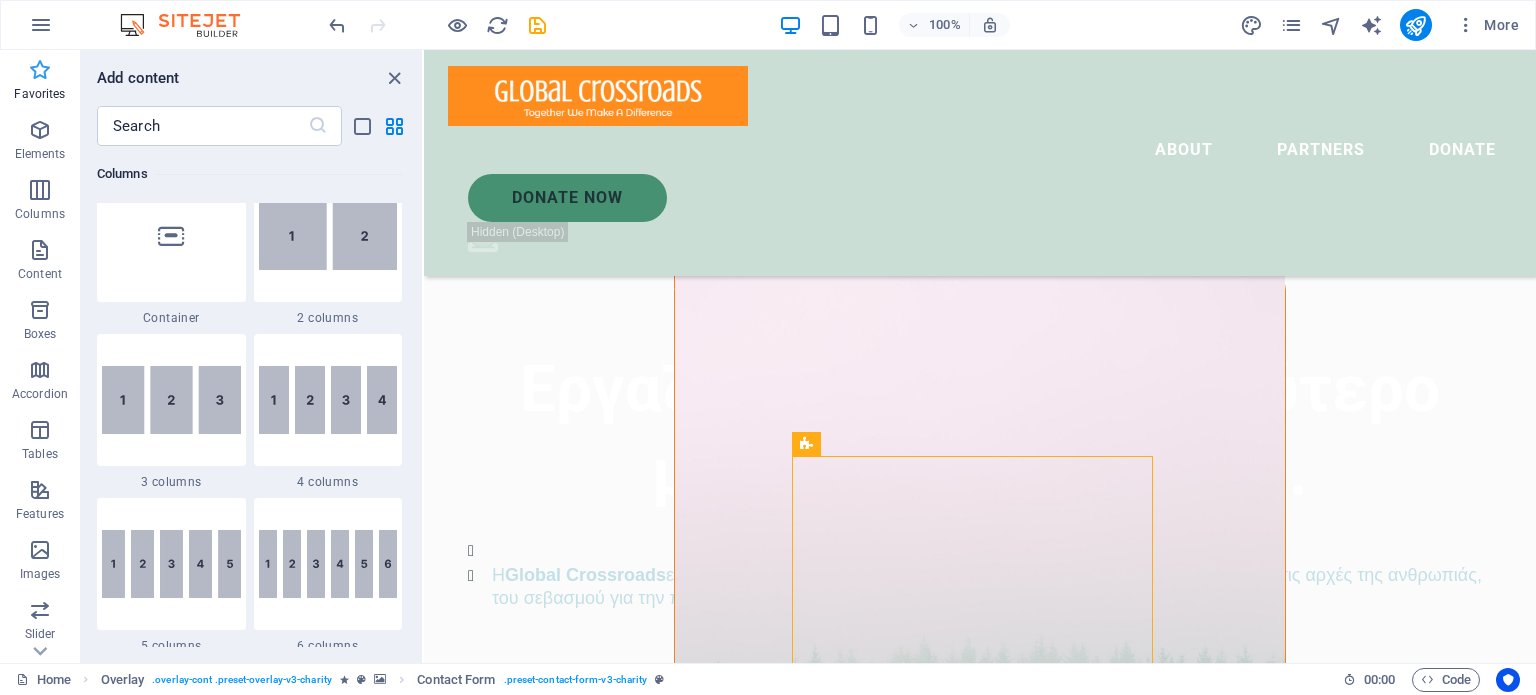 scroll, scrollTop: 0, scrollLeft: 0, axis: both 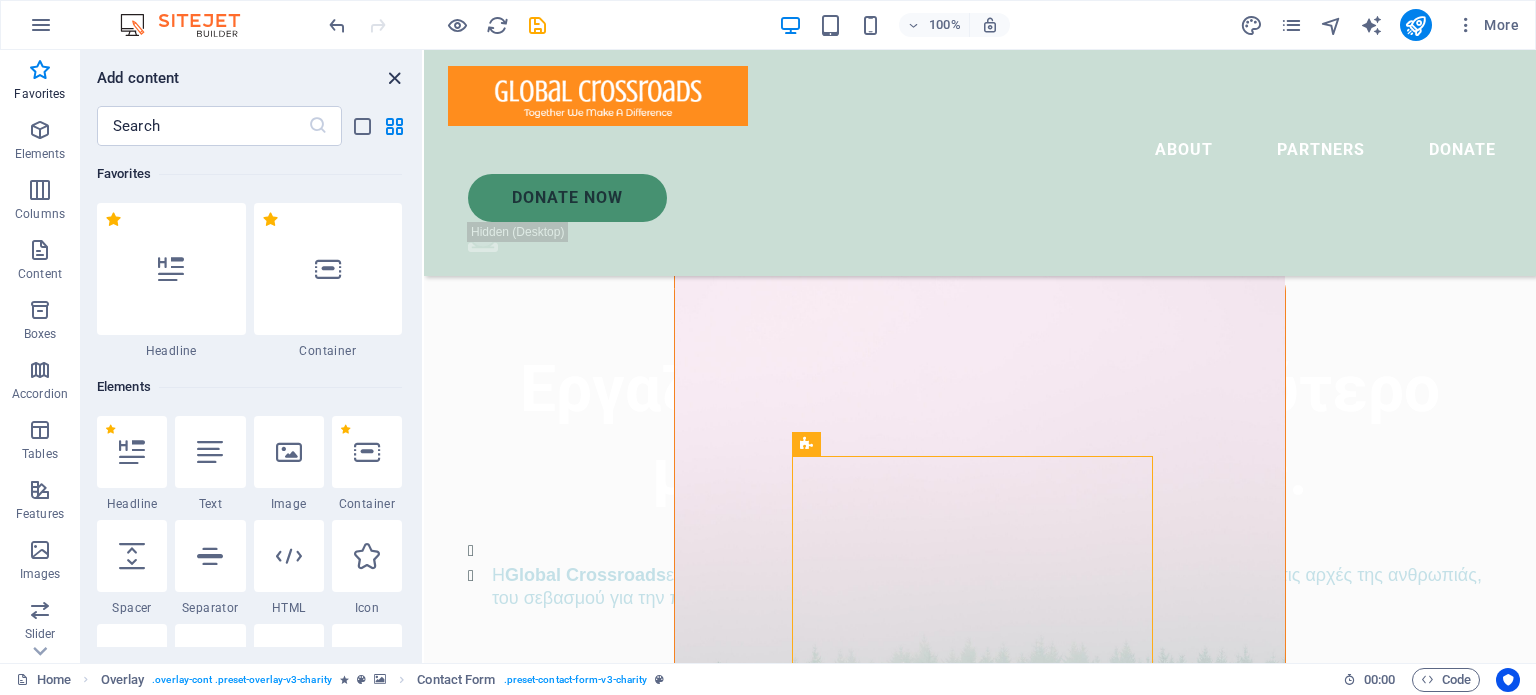 click at bounding box center [394, 78] 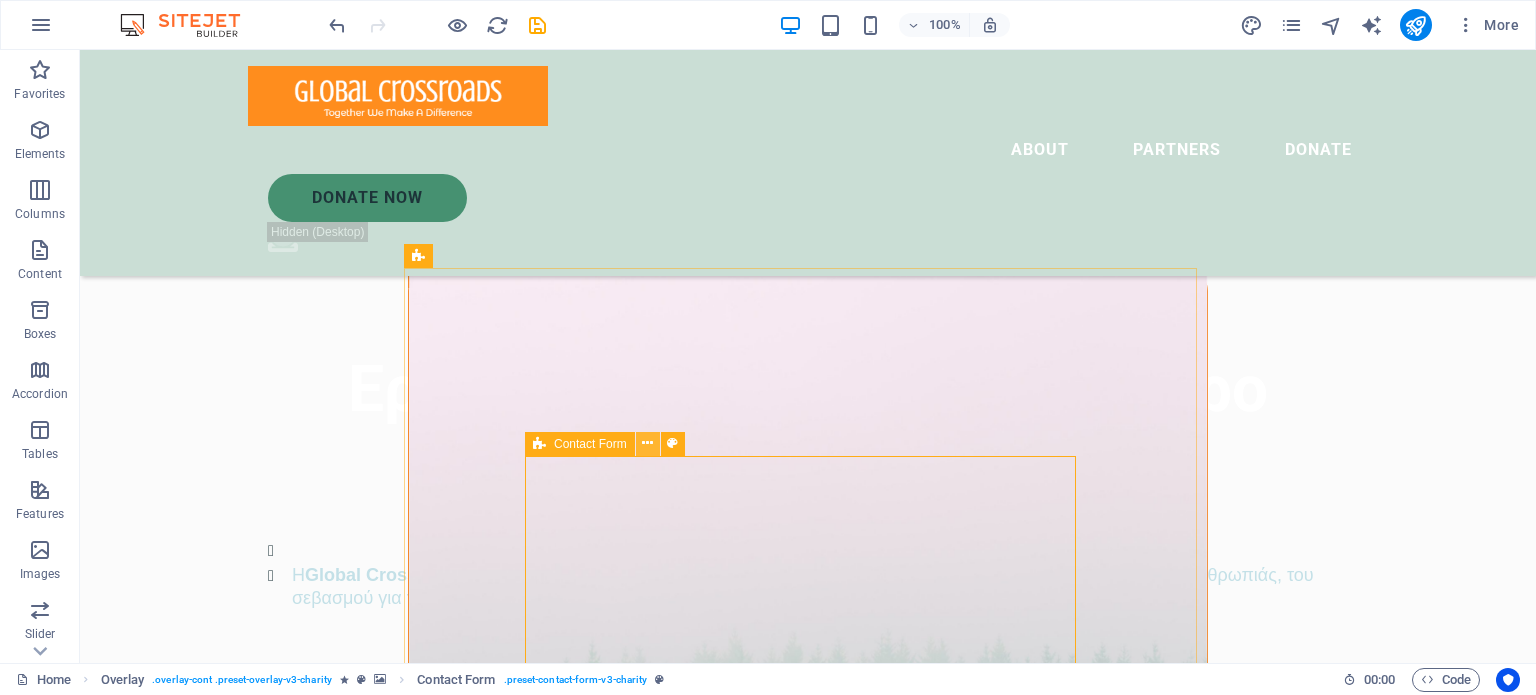 click at bounding box center (647, 443) 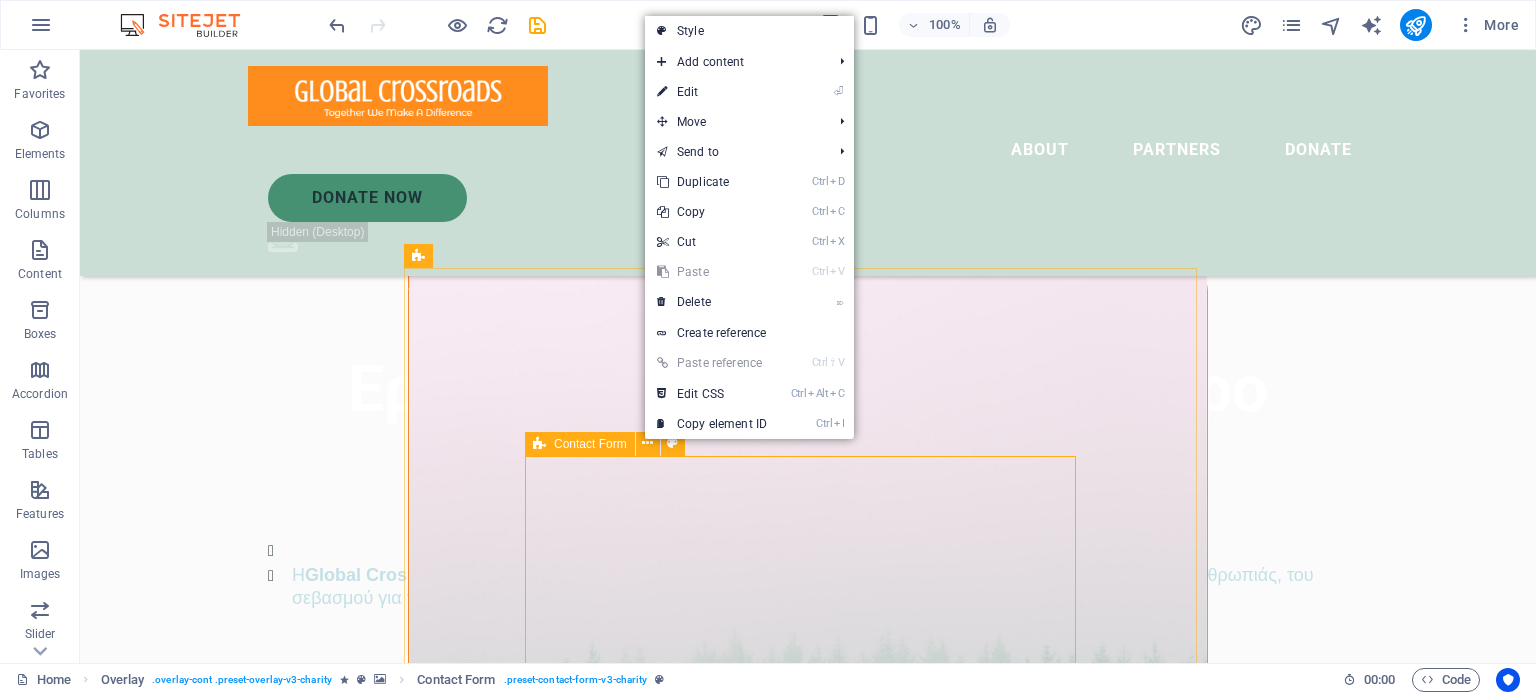 click on "Contact Form" at bounding box center [590, 444] 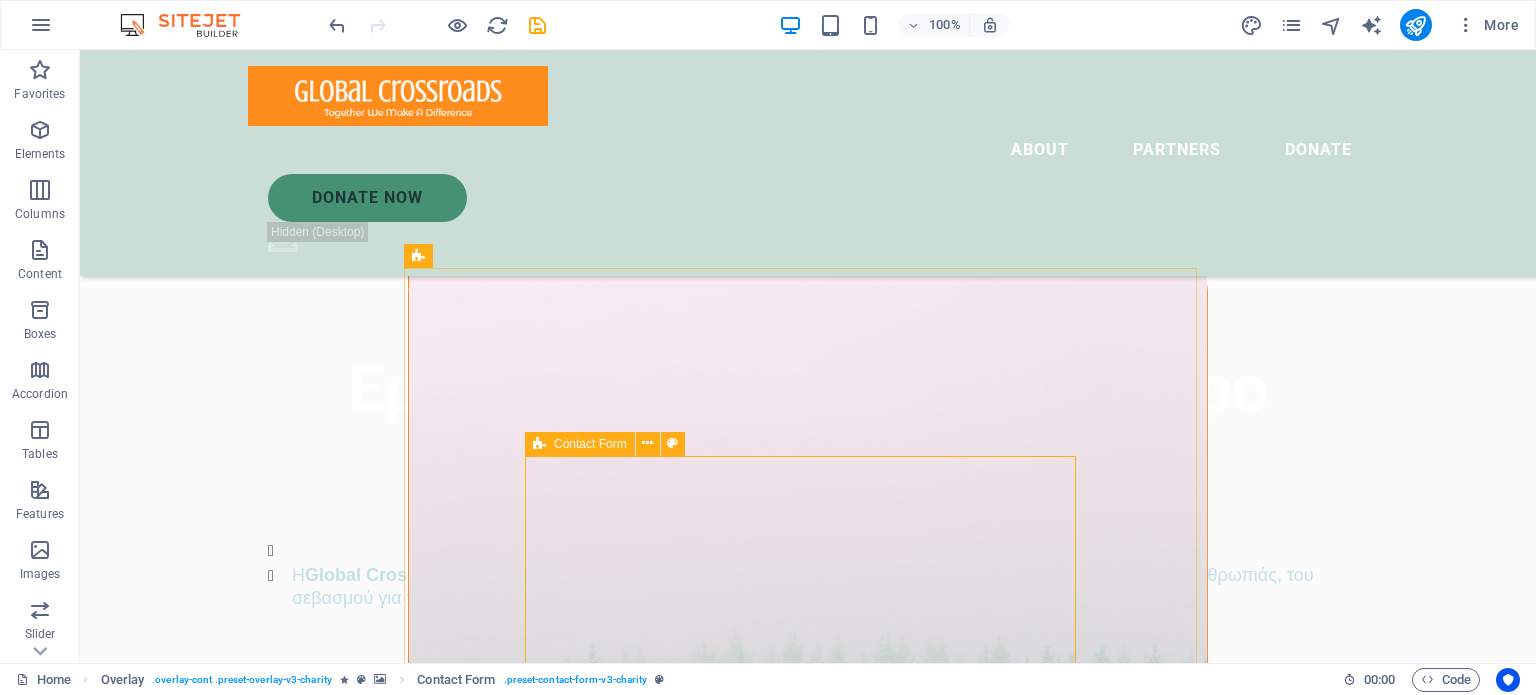 click at bounding box center [539, 444] 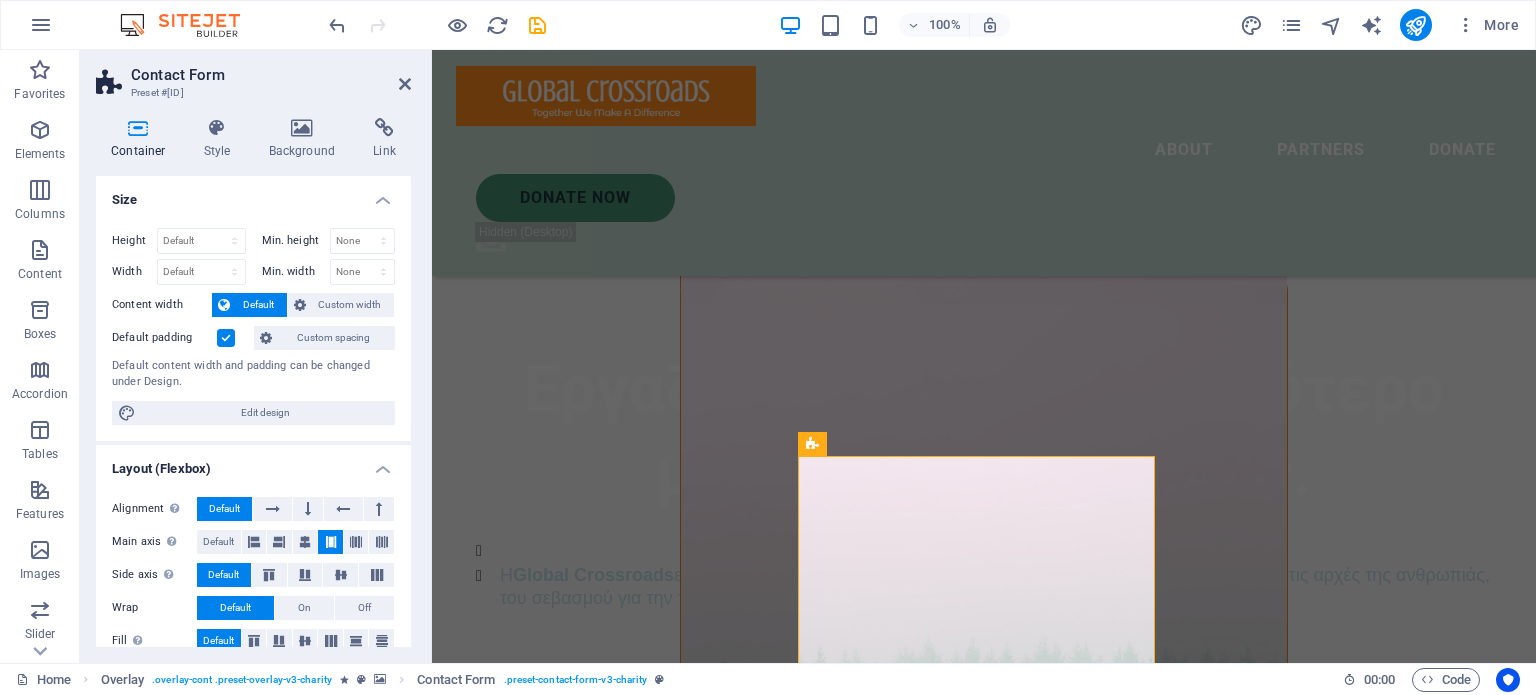 drag, startPoint x: 968, startPoint y: 497, endPoint x: 536, endPoint y: 447, distance: 434.88388 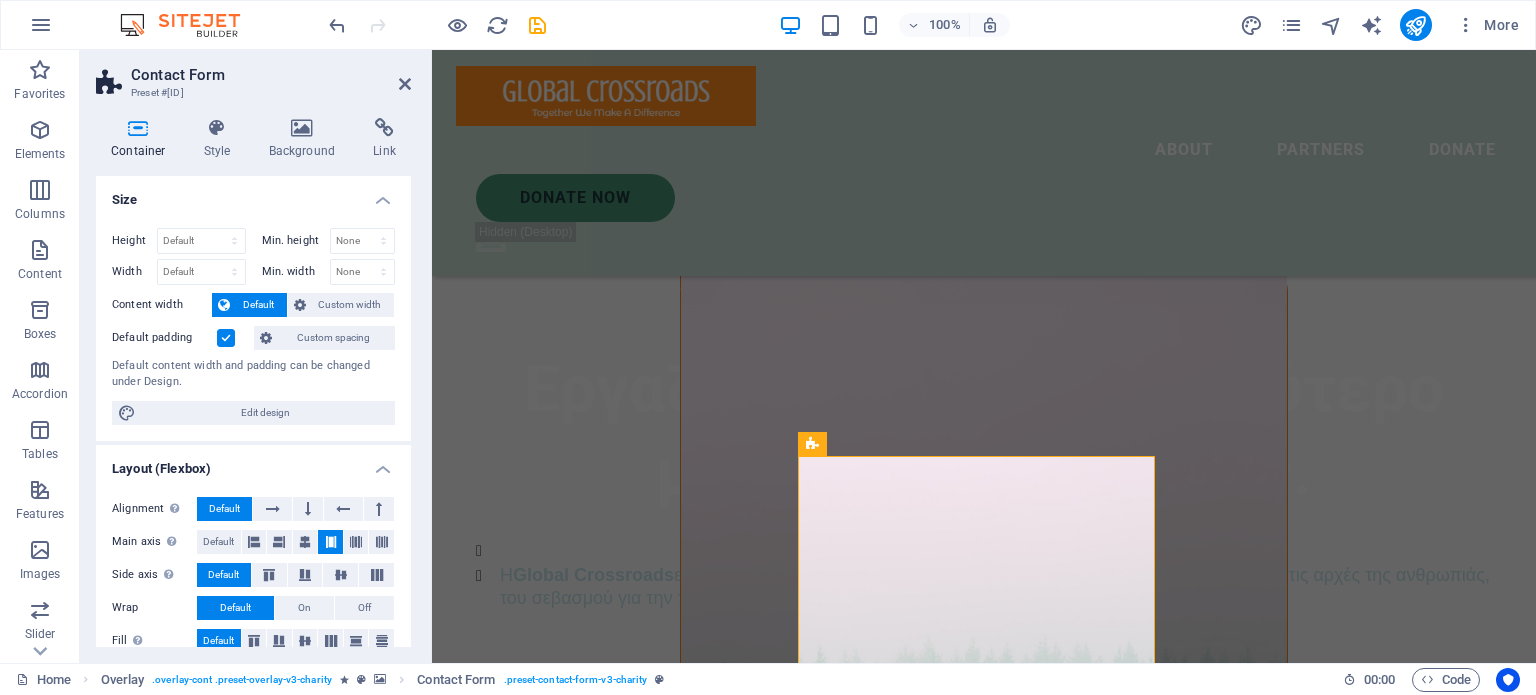 click on "About Partners Donate Donate Now .fa-secondary{opacity:.4} Εργαζόμαστε για ένα καλύτερο μέλλον για όλους μας. Η Global Crossroads εργάζεται αδιάκοπα για έναν κόσμο πιο δίκαιο, ασφαλή και βιώσιμο, με βάση τις αρχές της ανθρωπιάς, του σεβασμού για την πολιτιστική κληρονομιά και την αειφορία. Let’s talk I have read and understand the privacy policy. Unreadable? Load new Submit ABOUT US Πολιτισμός και Αξίες: Το δικό μας μονοπάτι Η Μη Κερδοσκοπική Εταιρεία Global Crossroads donate now Drop content here or Add elements Paste clipboard OUR ACHIEVEMENTS What we’ve done so far Lorem ipsum dolor sit amet consectetur. Bibendum adipiscing morbi orci nibh eget posuere arcu volutpat nulla. 100.000 + Lorem ipsum dolor sit amet consectetur bibendum $ 54.000 4000 12.000 +" at bounding box center [984, 8045] 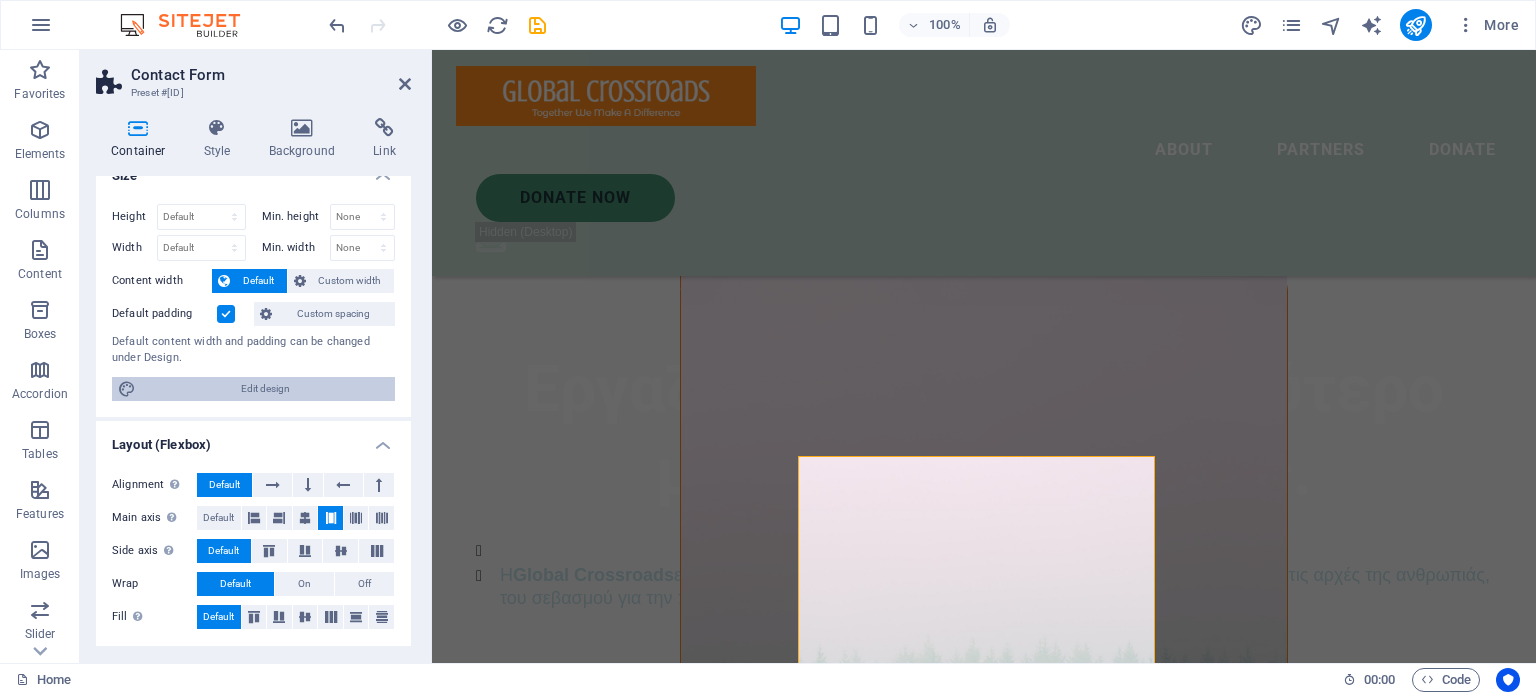 scroll, scrollTop: 0, scrollLeft: 0, axis: both 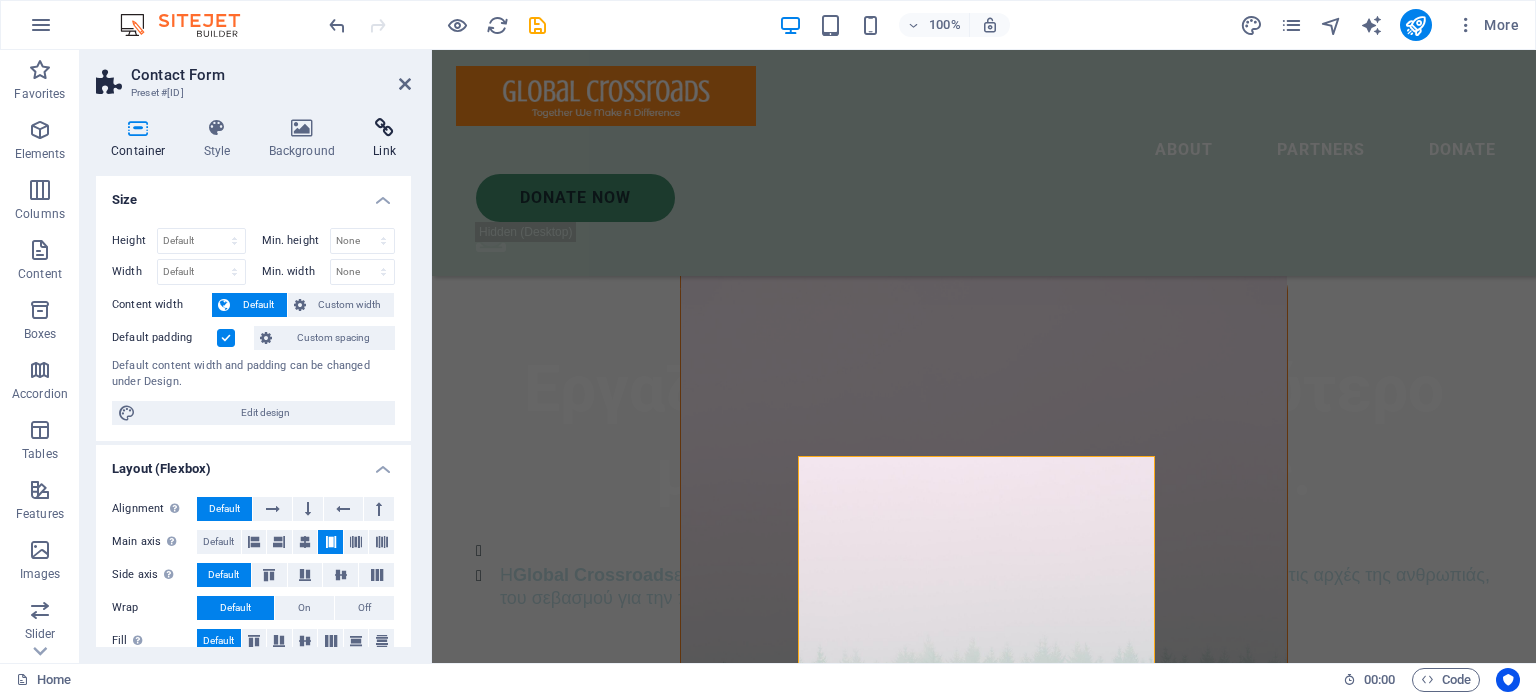 click on "Link" at bounding box center [384, 139] 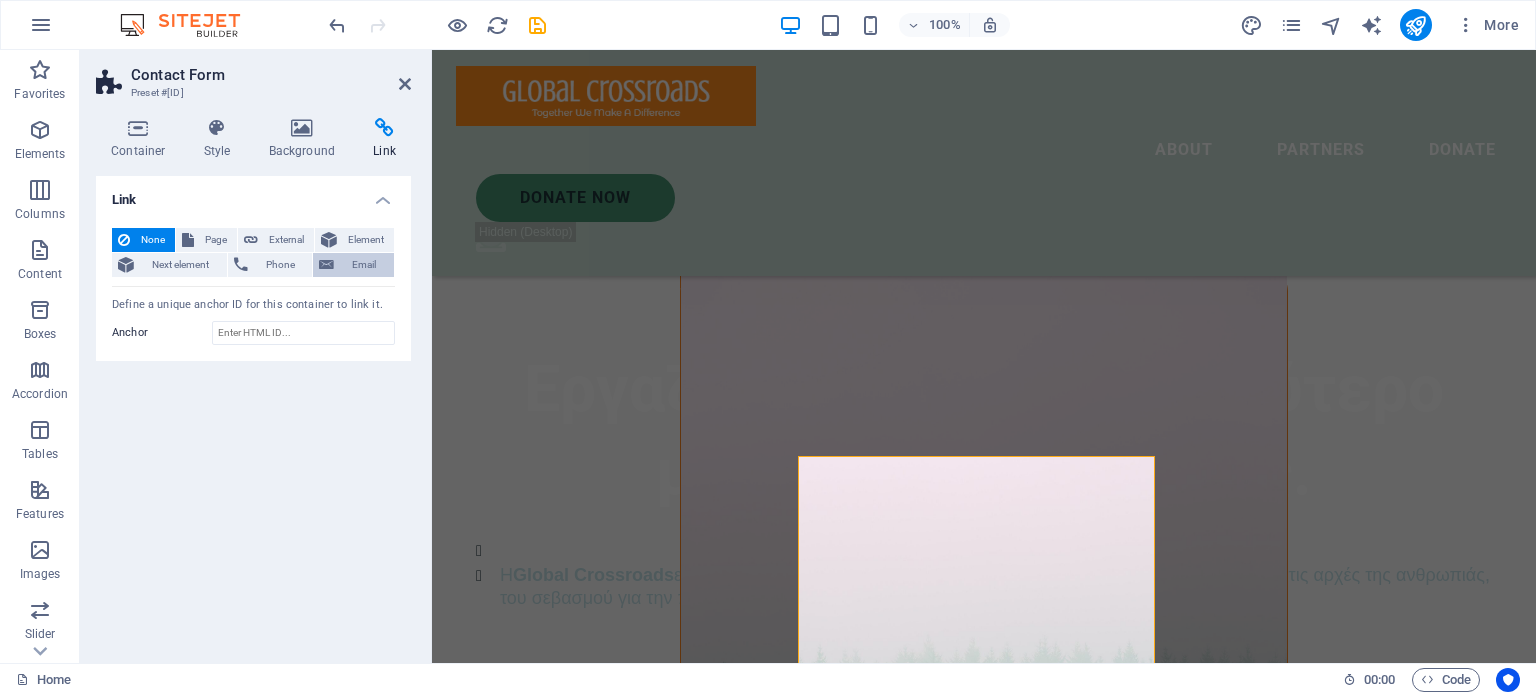 click on "Email" at bounding box center [364, 265] 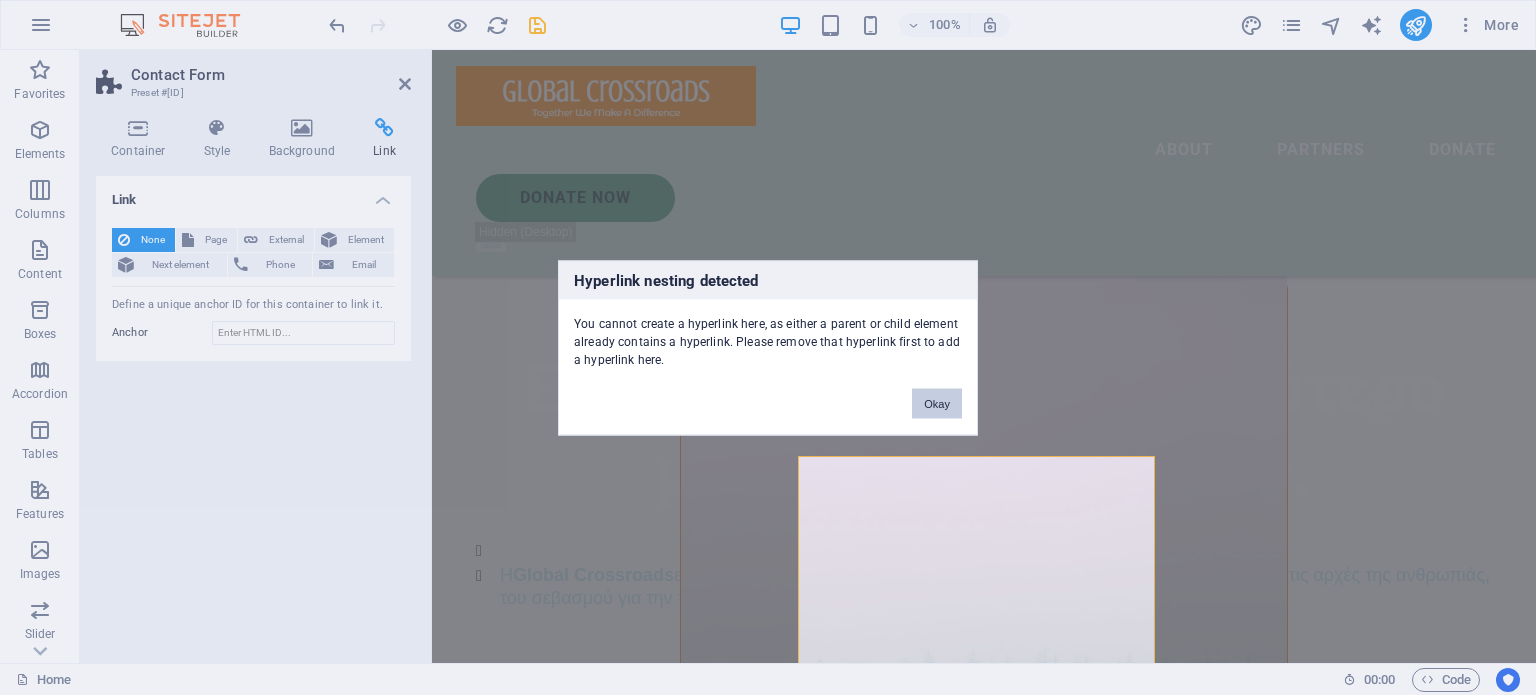 click on "Okay" at bounding box center (937, 403) 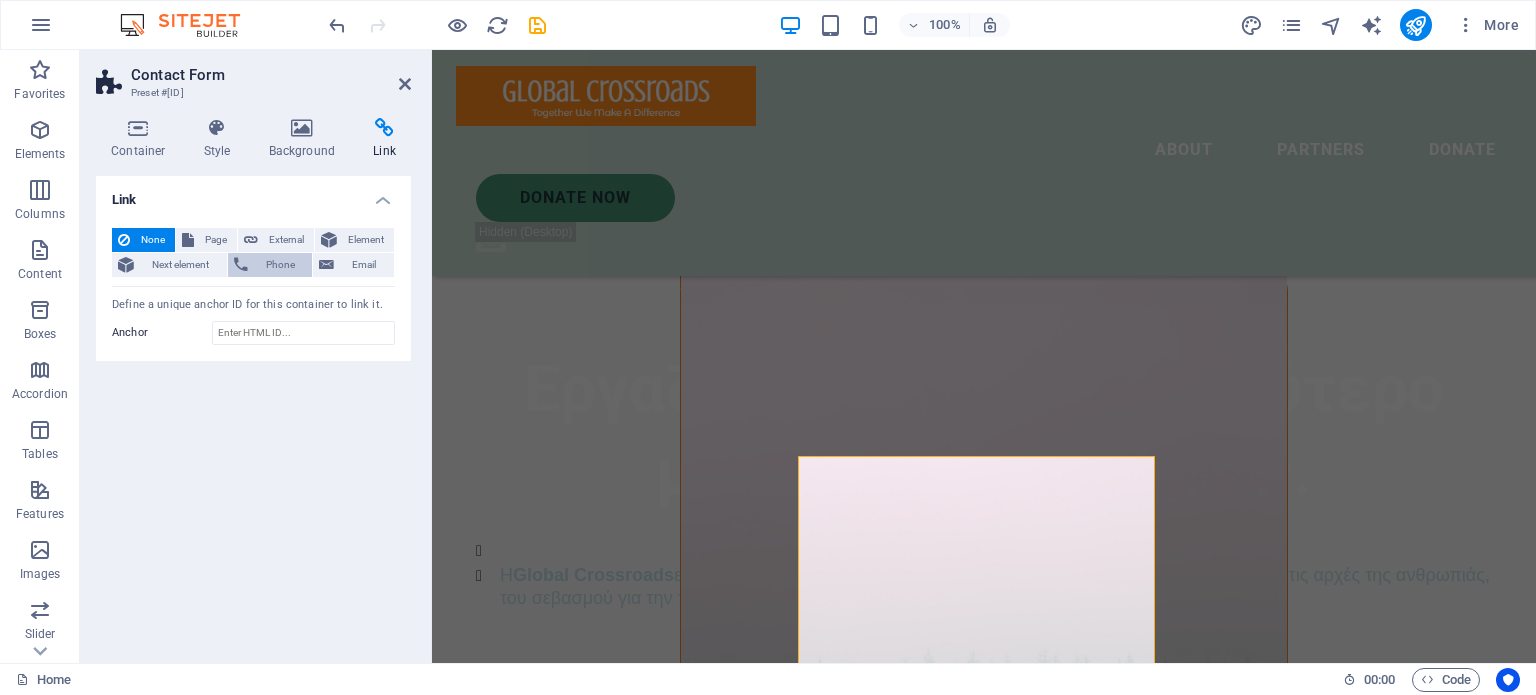 click on "Phone" at bounding box center (280, 265) 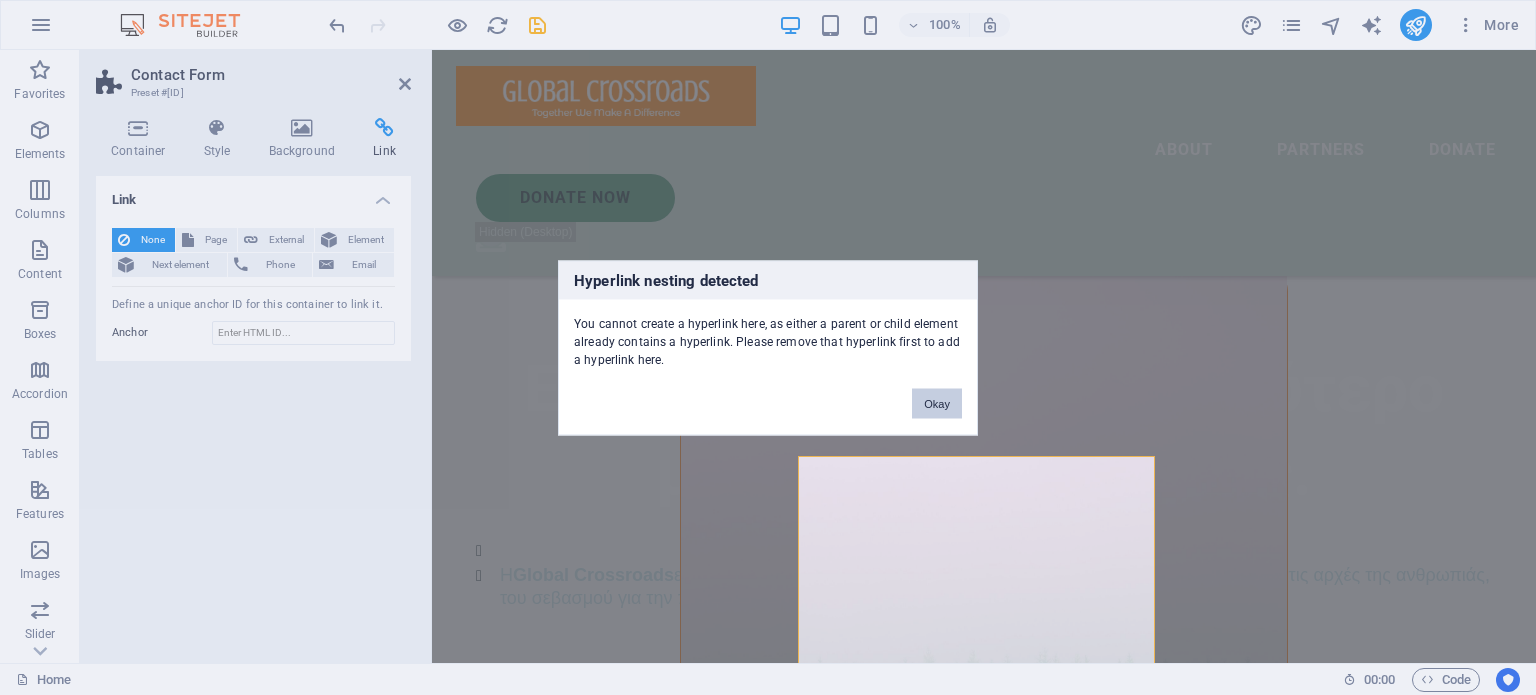 click on "Okay" at bounding box center [937, 403] 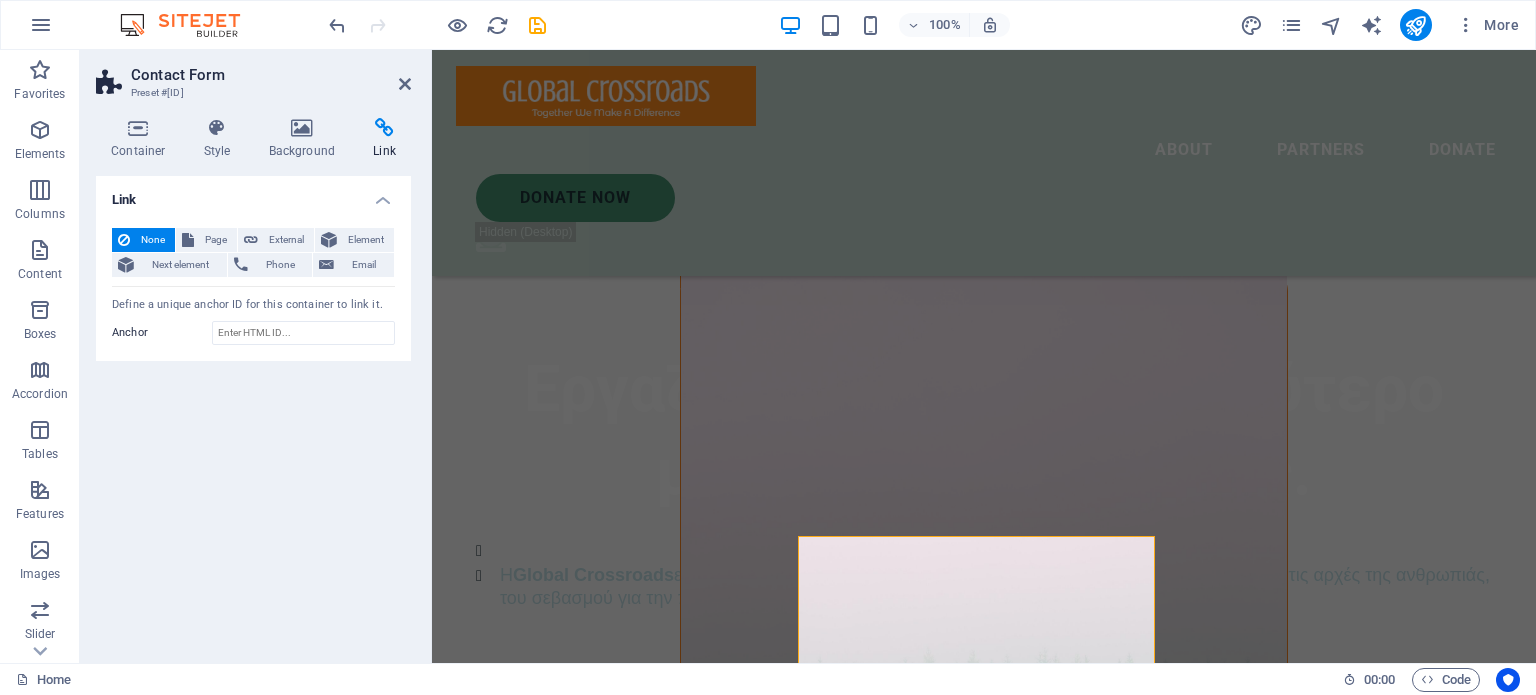 scroll, scrollTop: 0, scrollLeft: 0, axis: both 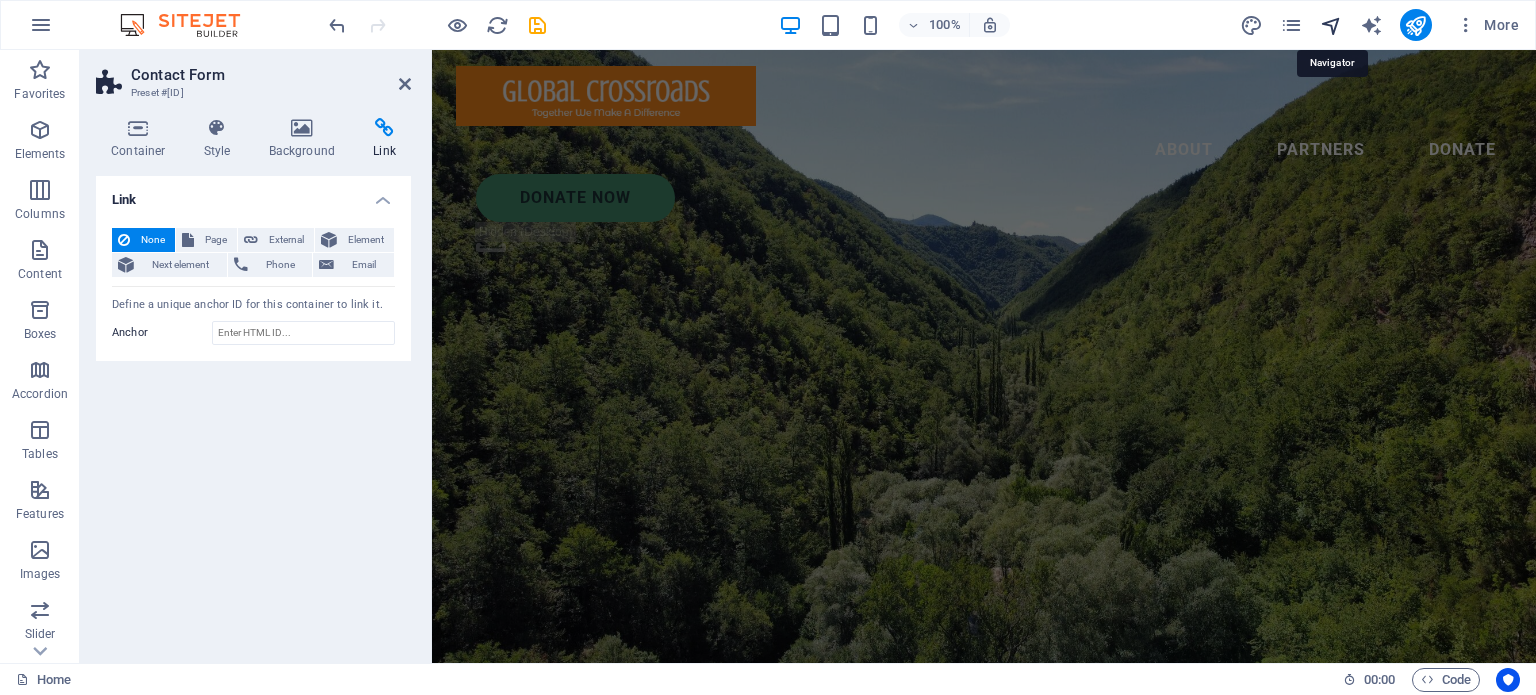 click at bounding box center (1331, 25) 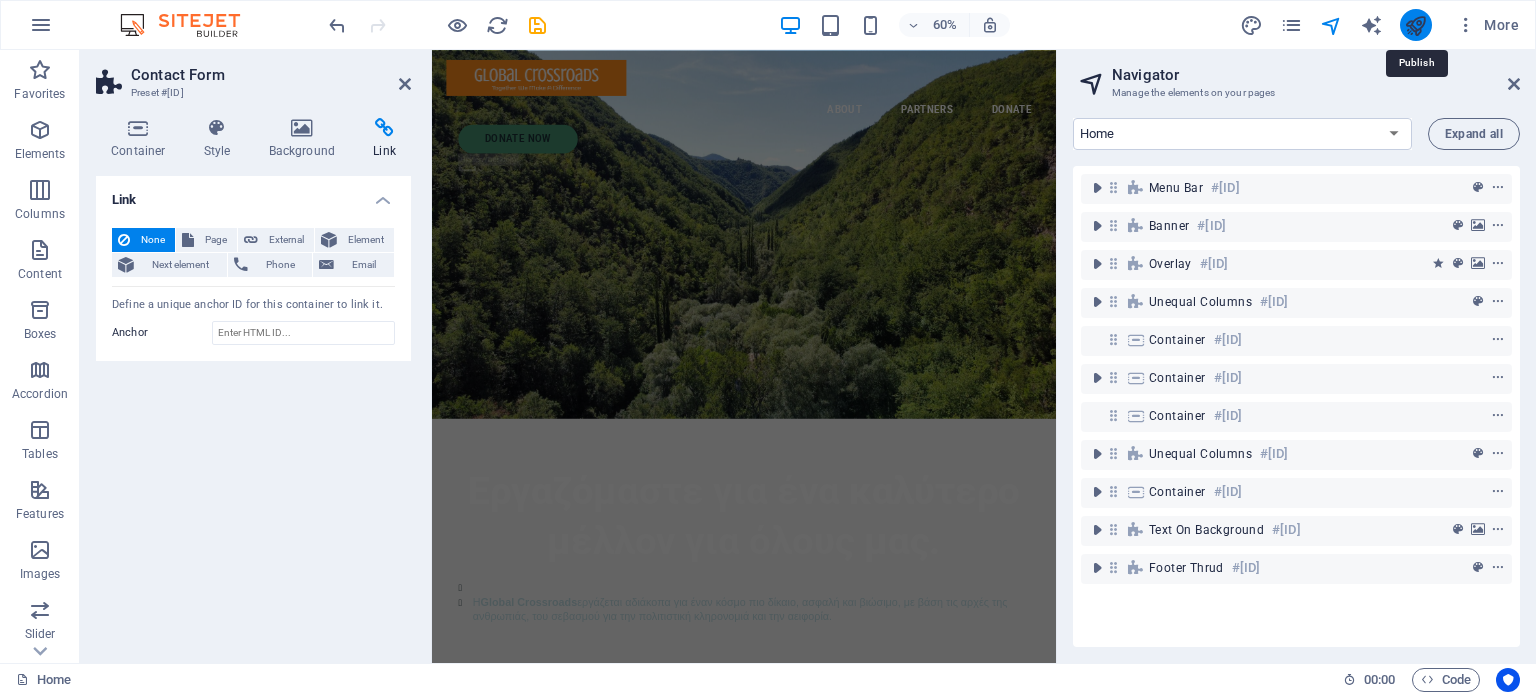 click at bounding box center (1415, 25) 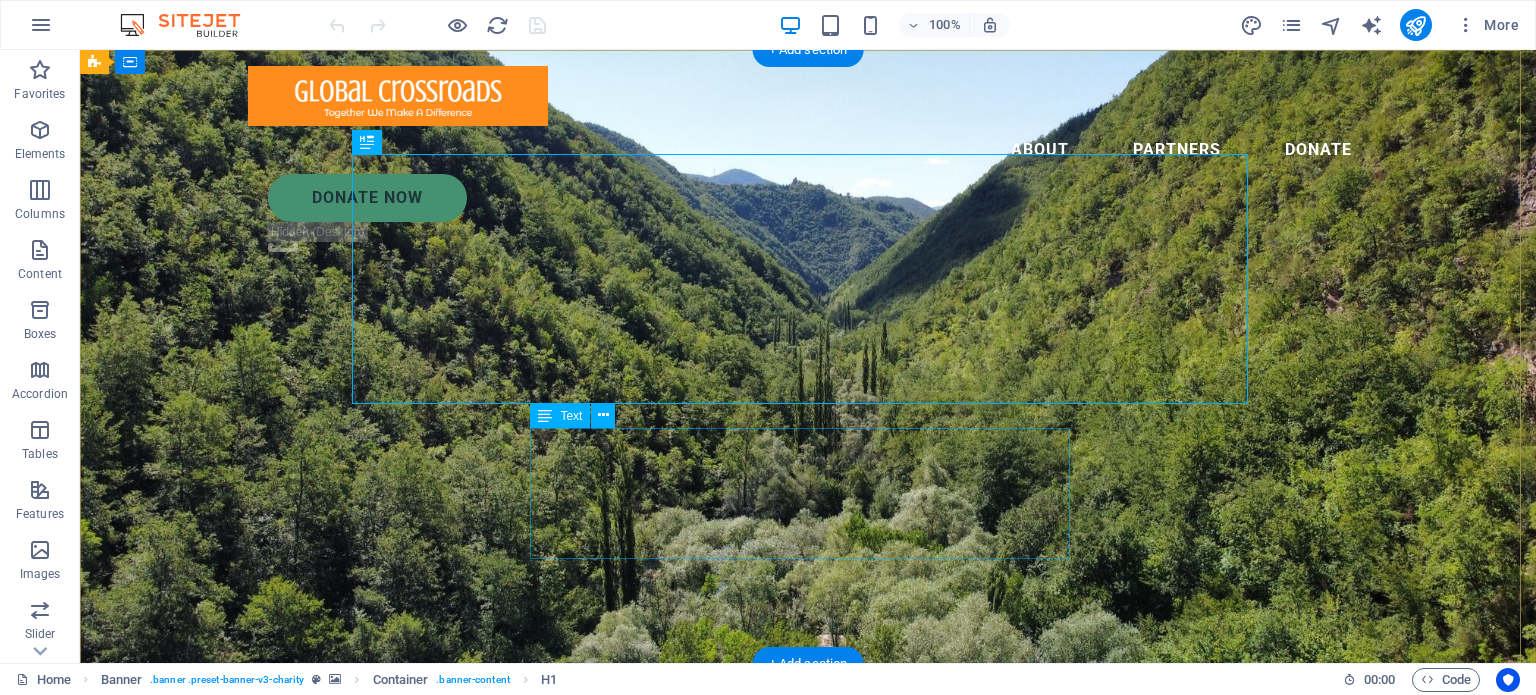 scroll, scrollTop: 0, scrollLeft: 0, axis: both 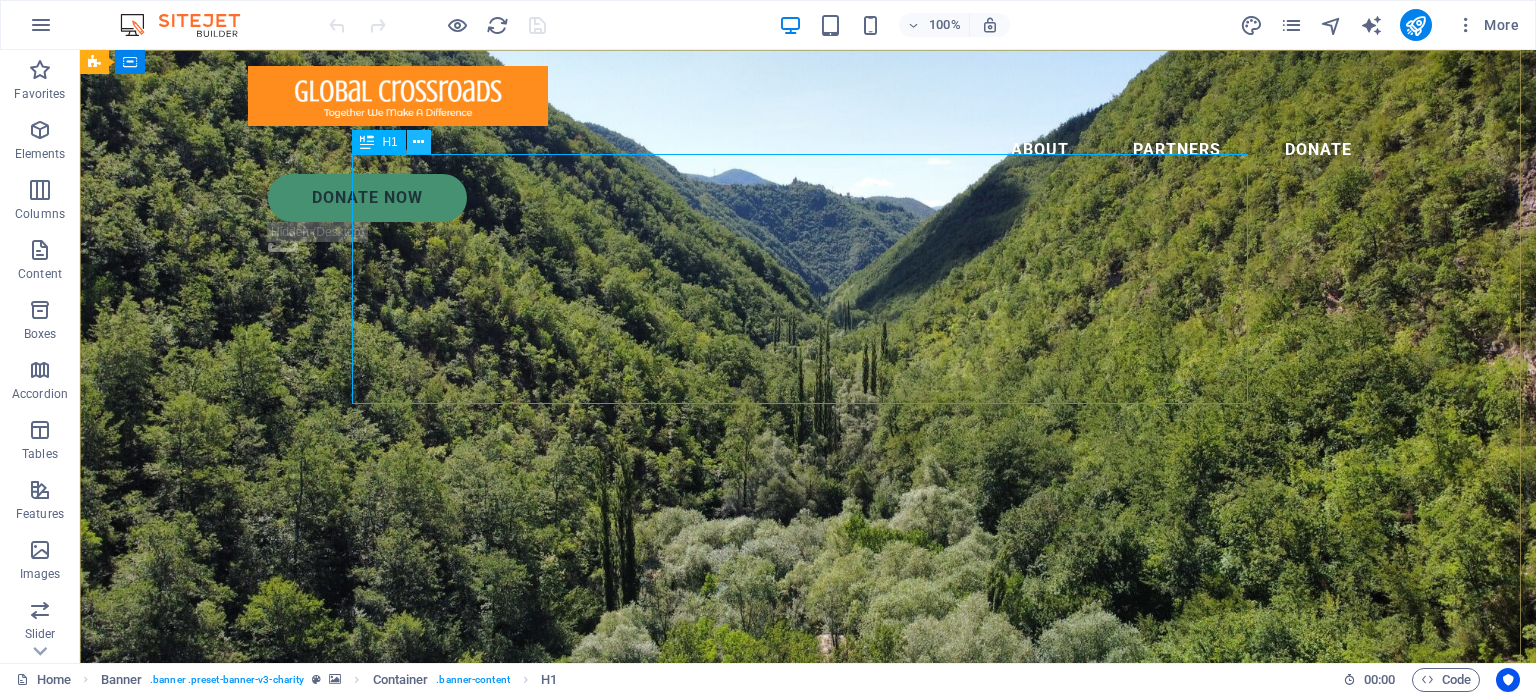 click at bounding box center (418, 142) 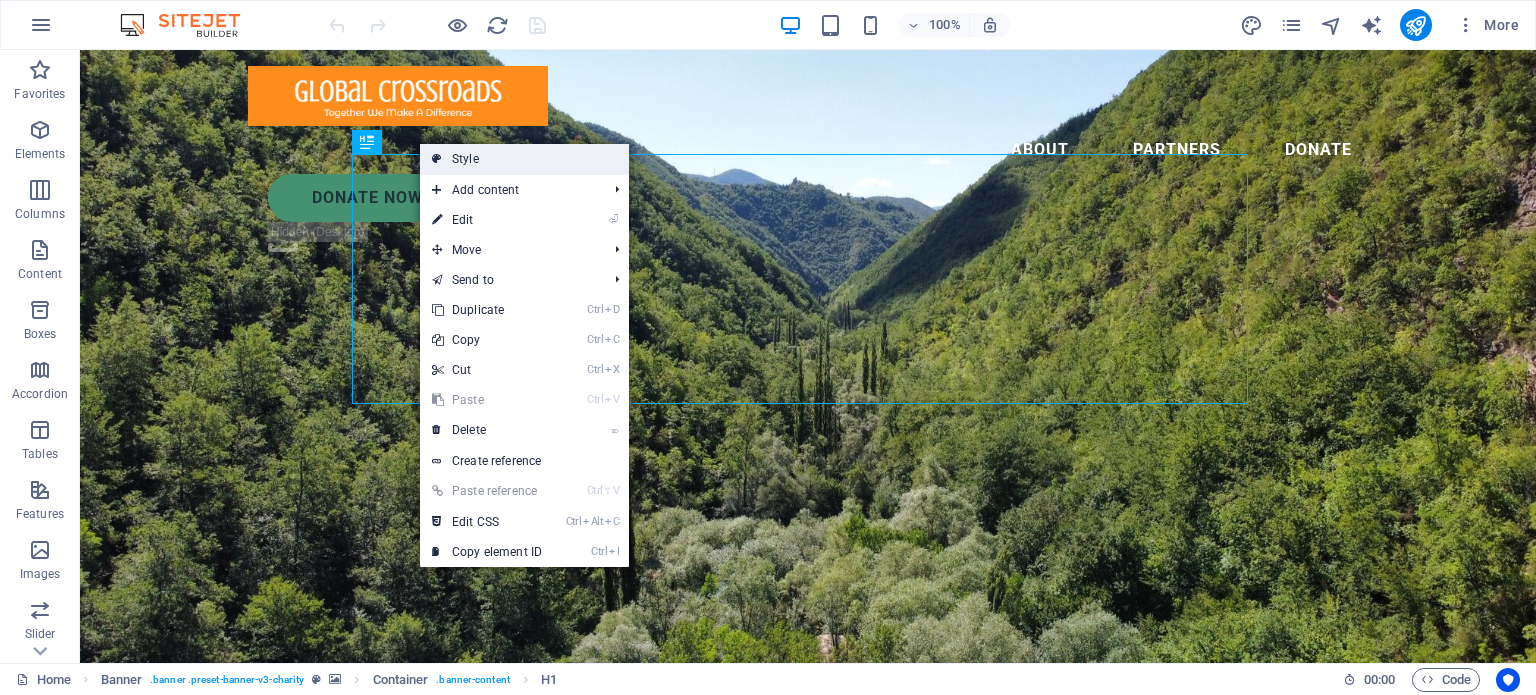 click at bounding box center (437, 159) 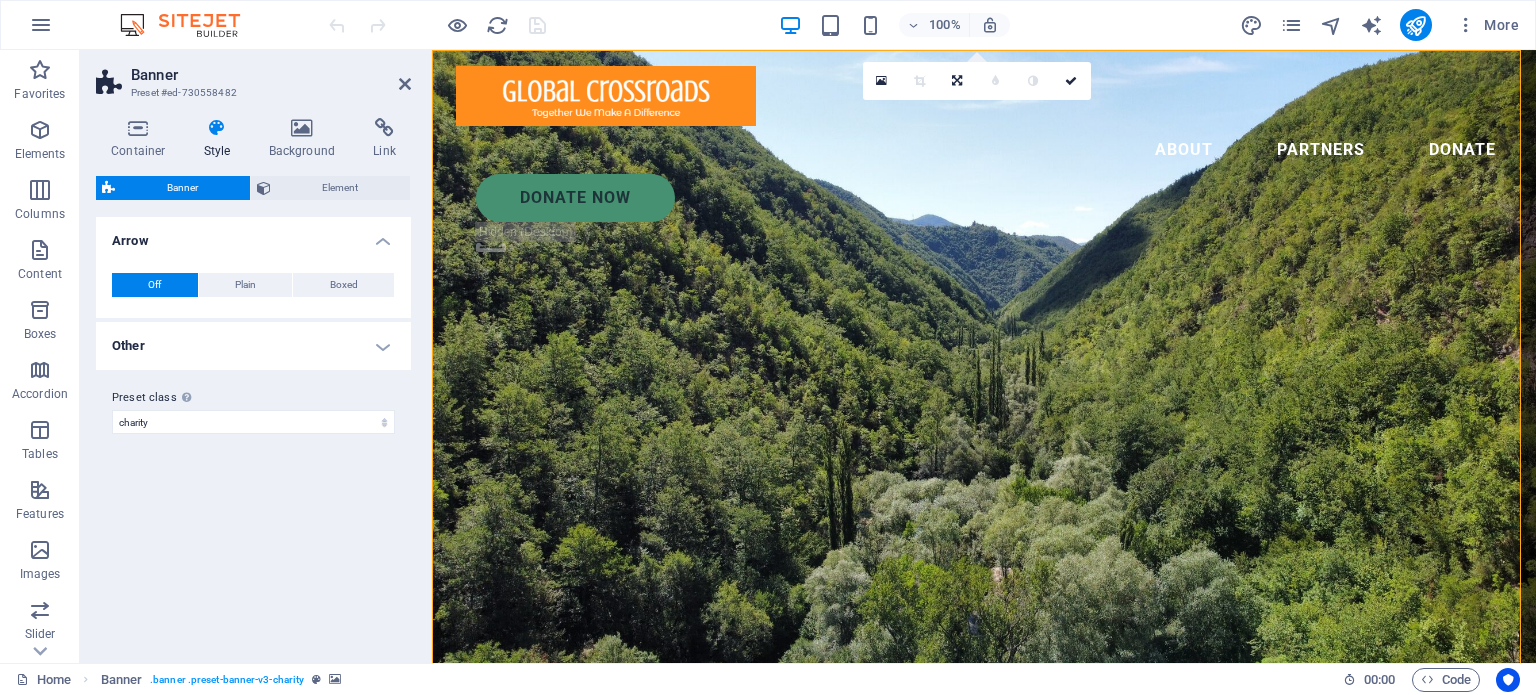 click on "Arrow" at bounding box center (253, 235) 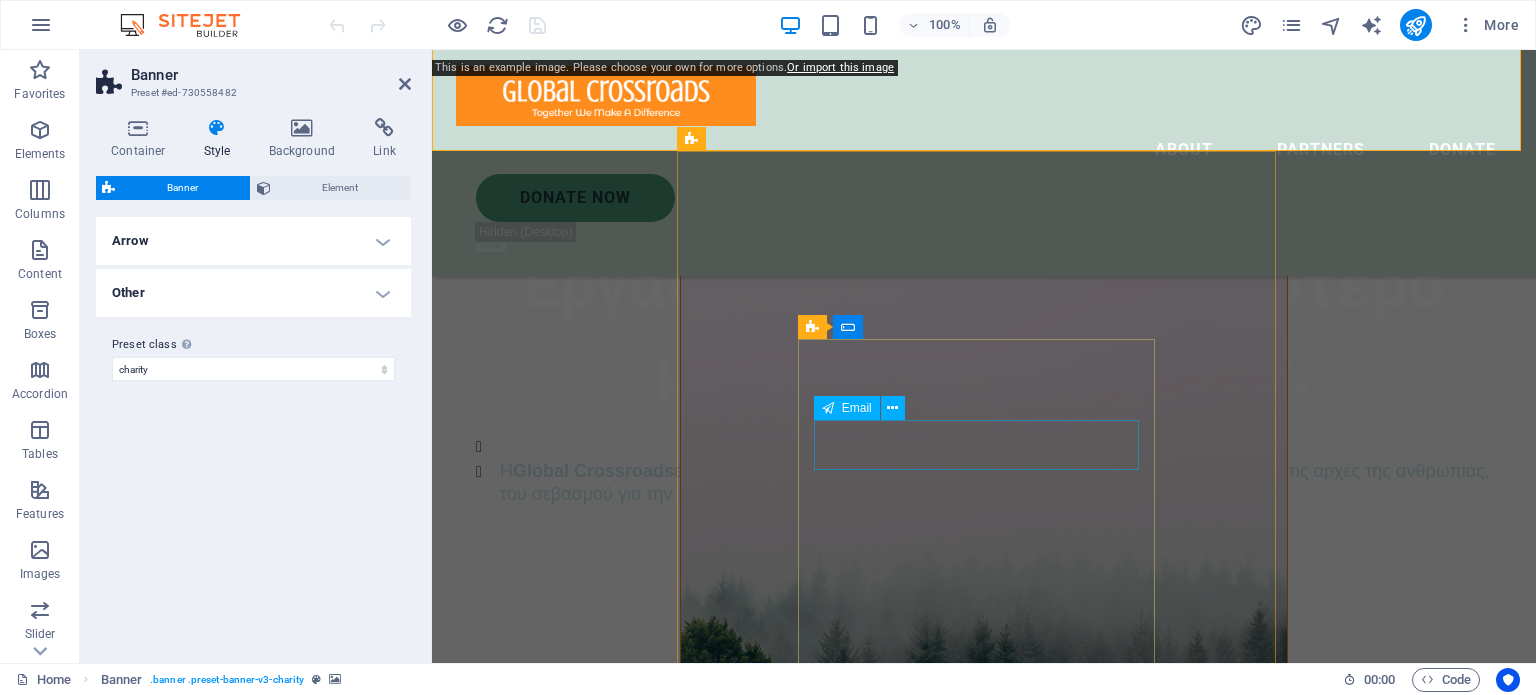 scroll, scrollTop: 586, scrollLeft: 0, axis: vertical 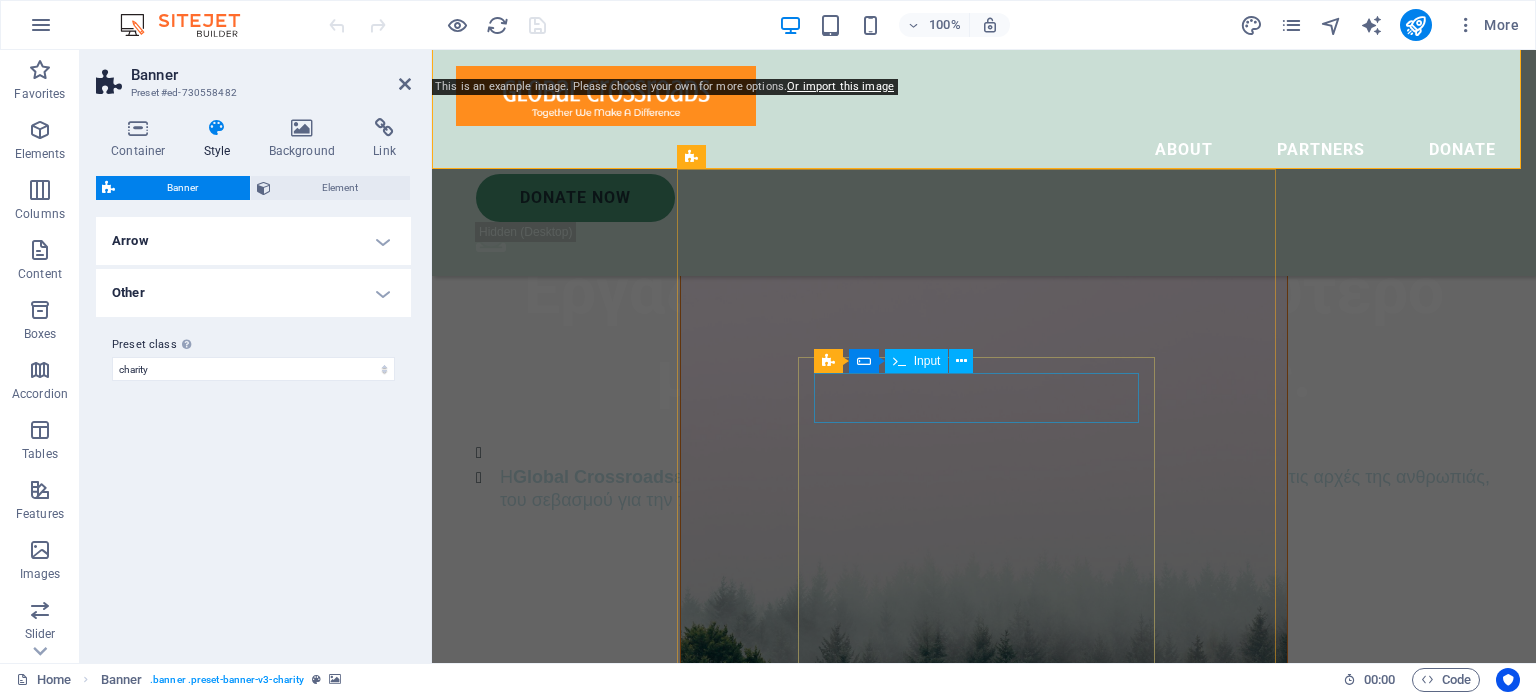 click at bounding box center [983, 1213] 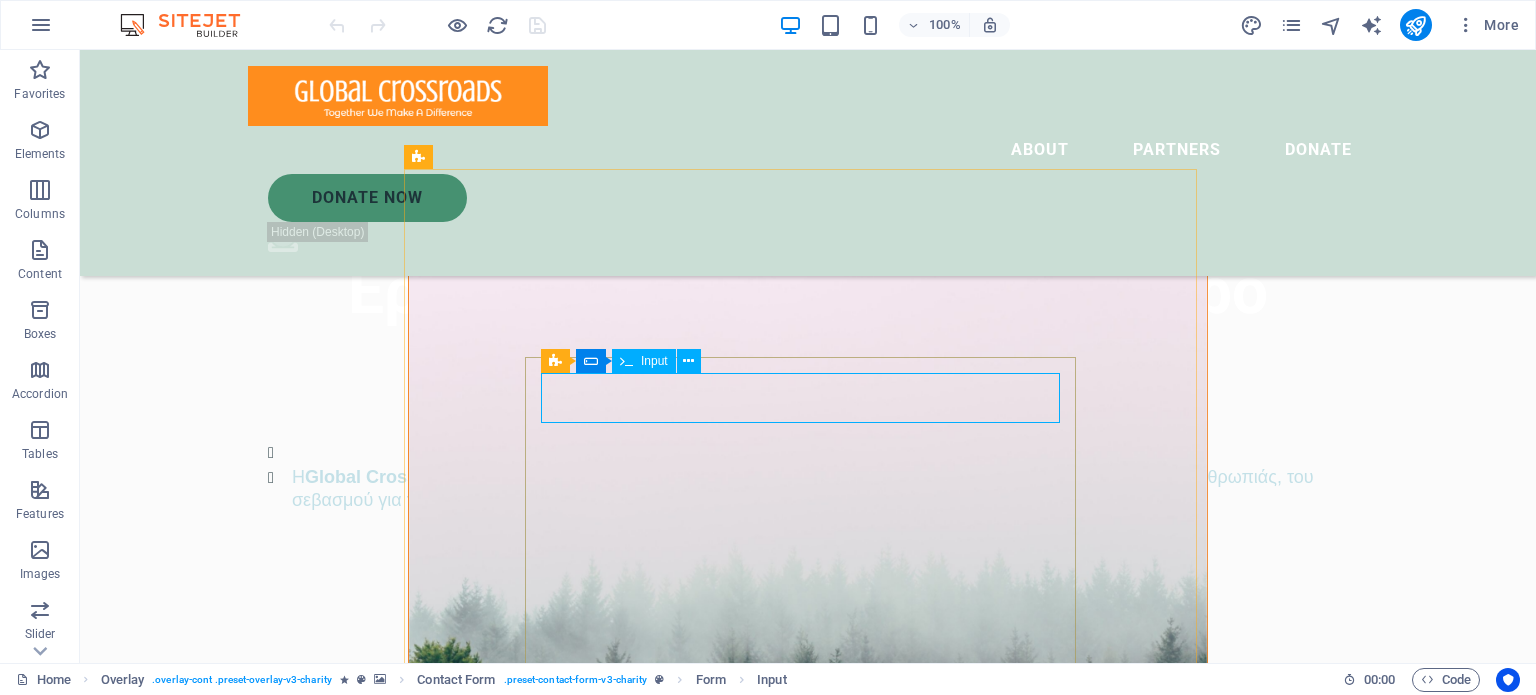 click on "Input" at bounding box center (654, 361) 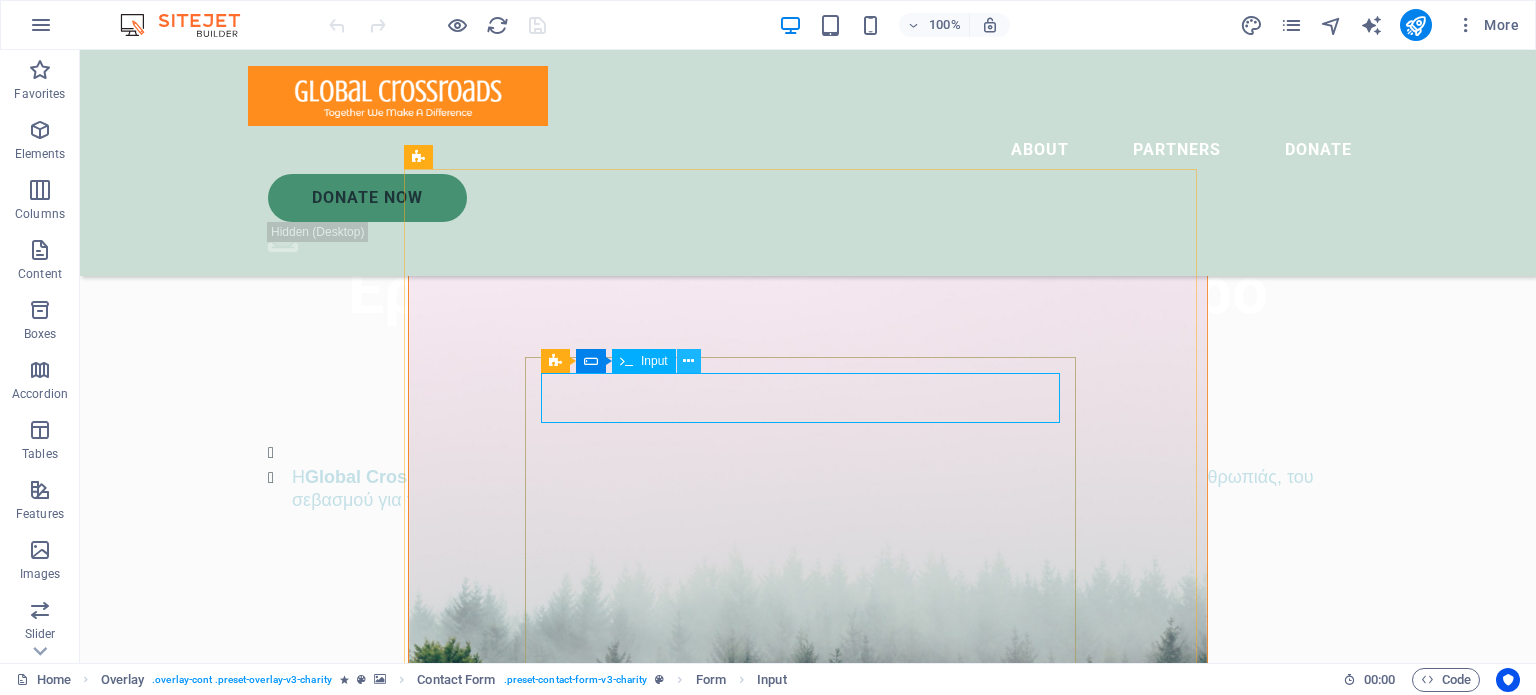 click at bounding box center [688, 361] 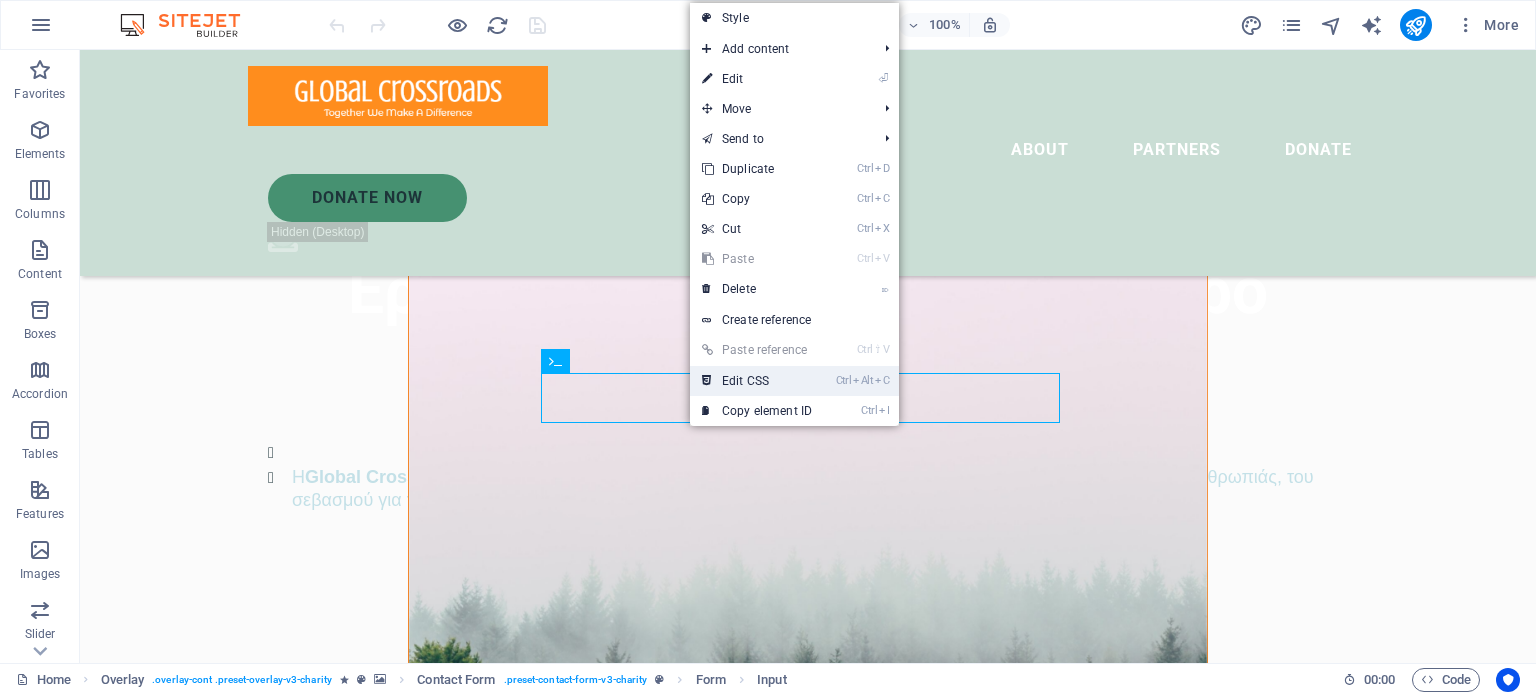 click on "Ctrl Alt C  Edit CSS" at bounding box center (757, 381) 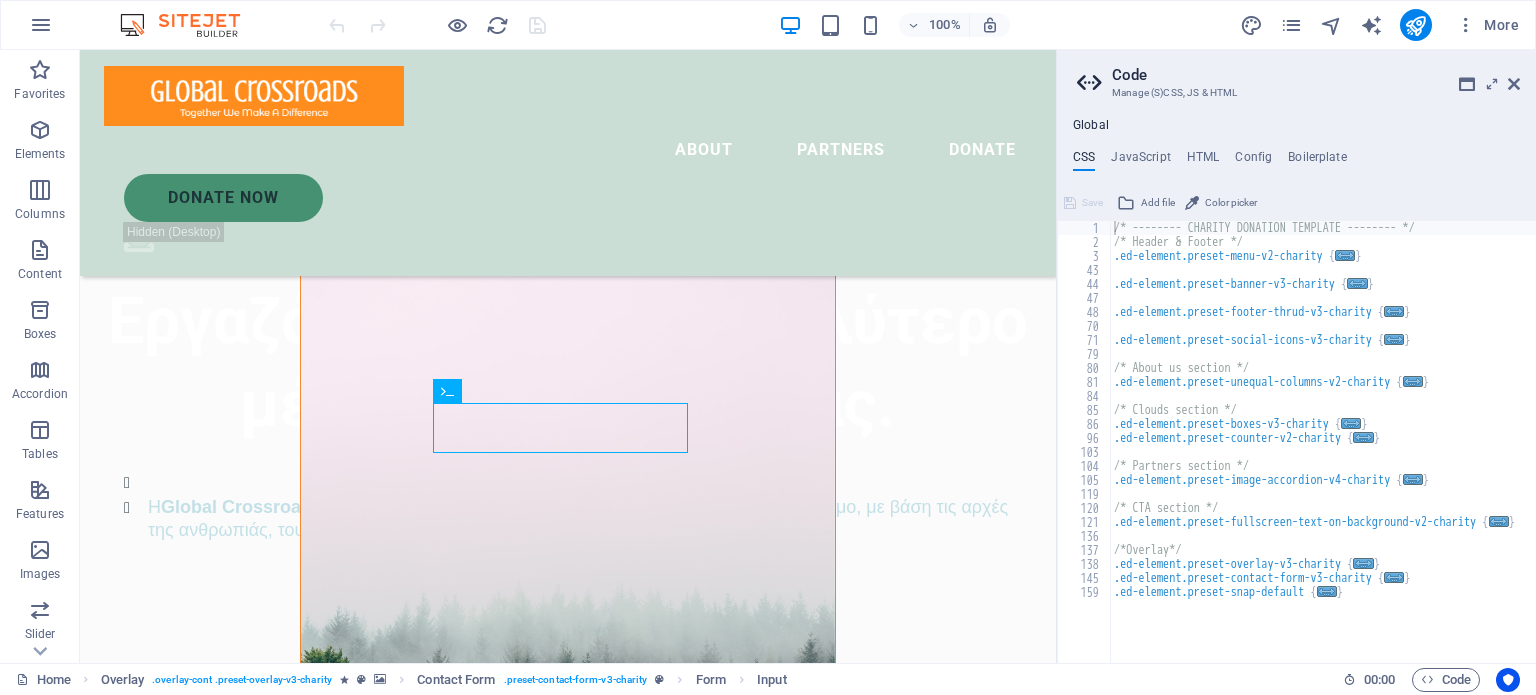 click at bounding box center [190, 25] 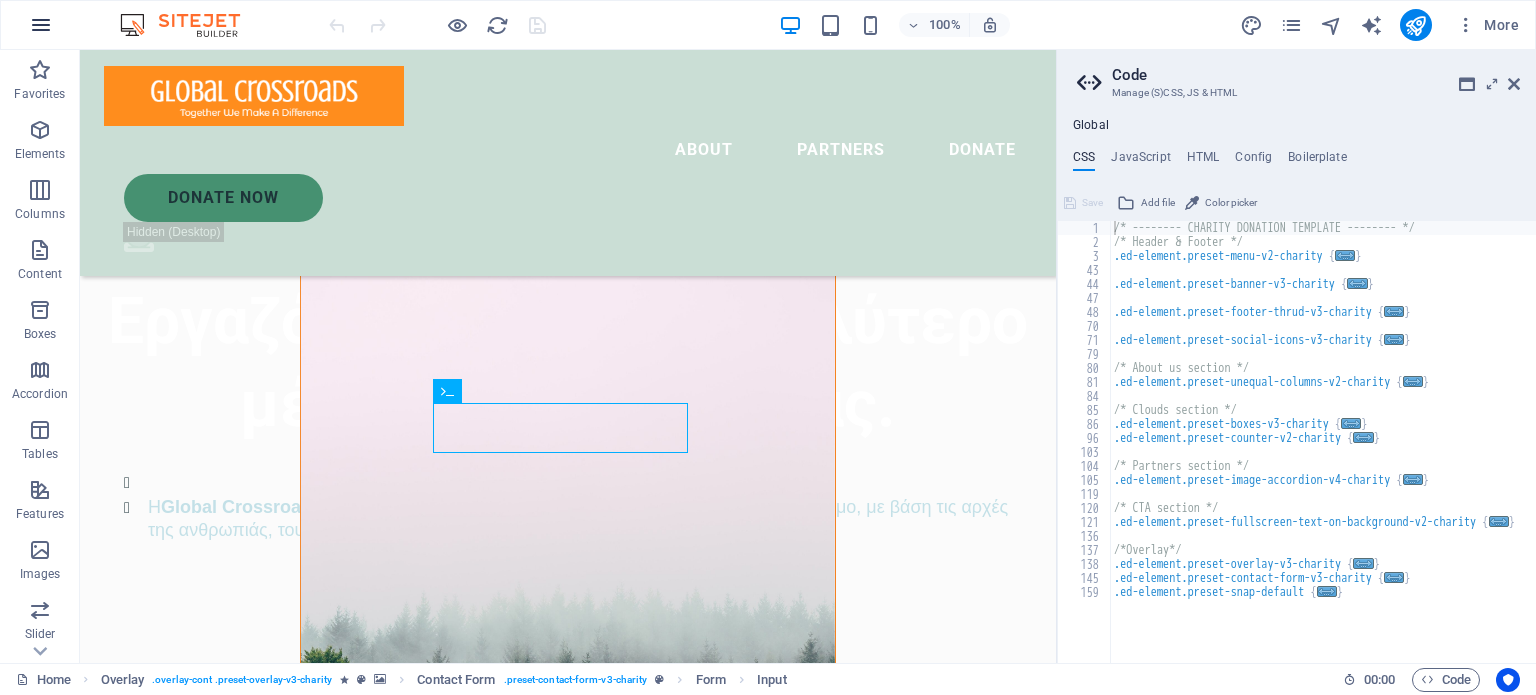 click at bounding box center [41, 25] 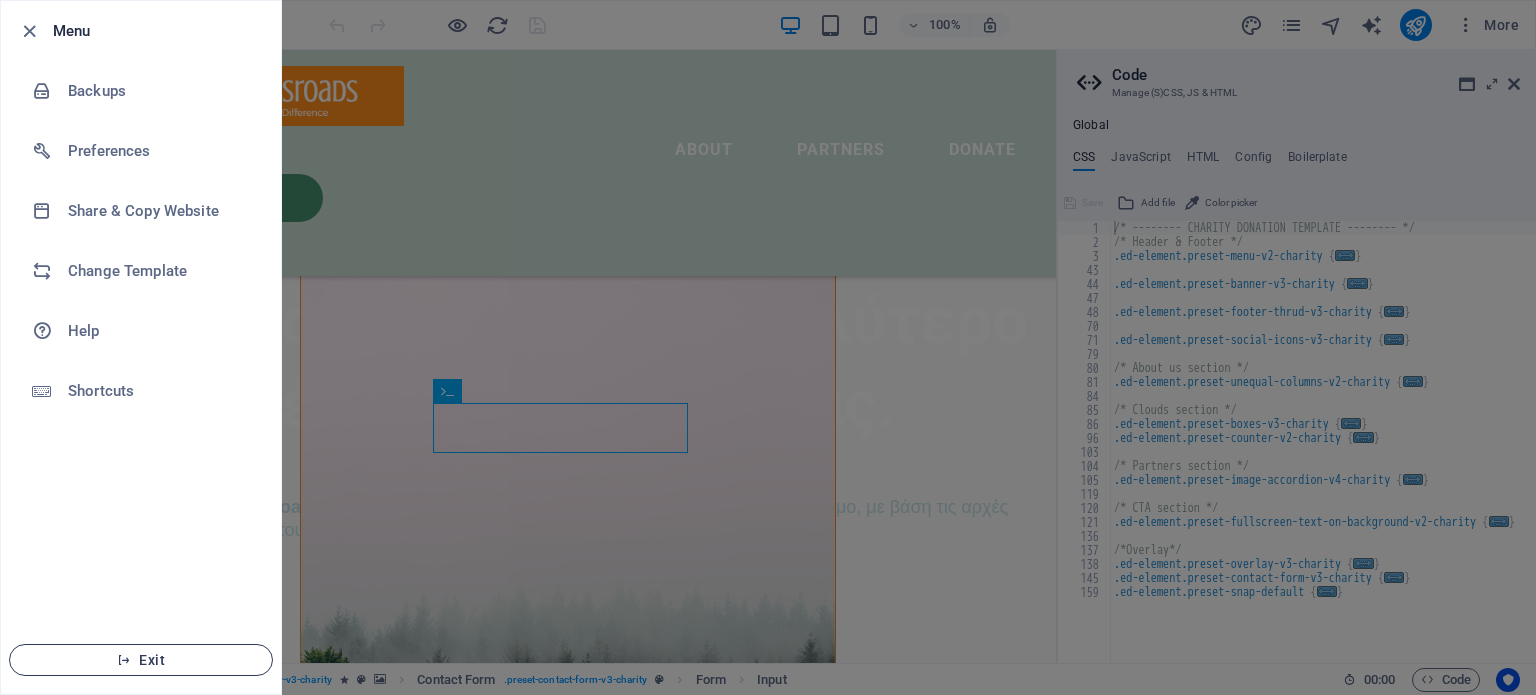click on "Exit" at bounding box center (141, 660) 